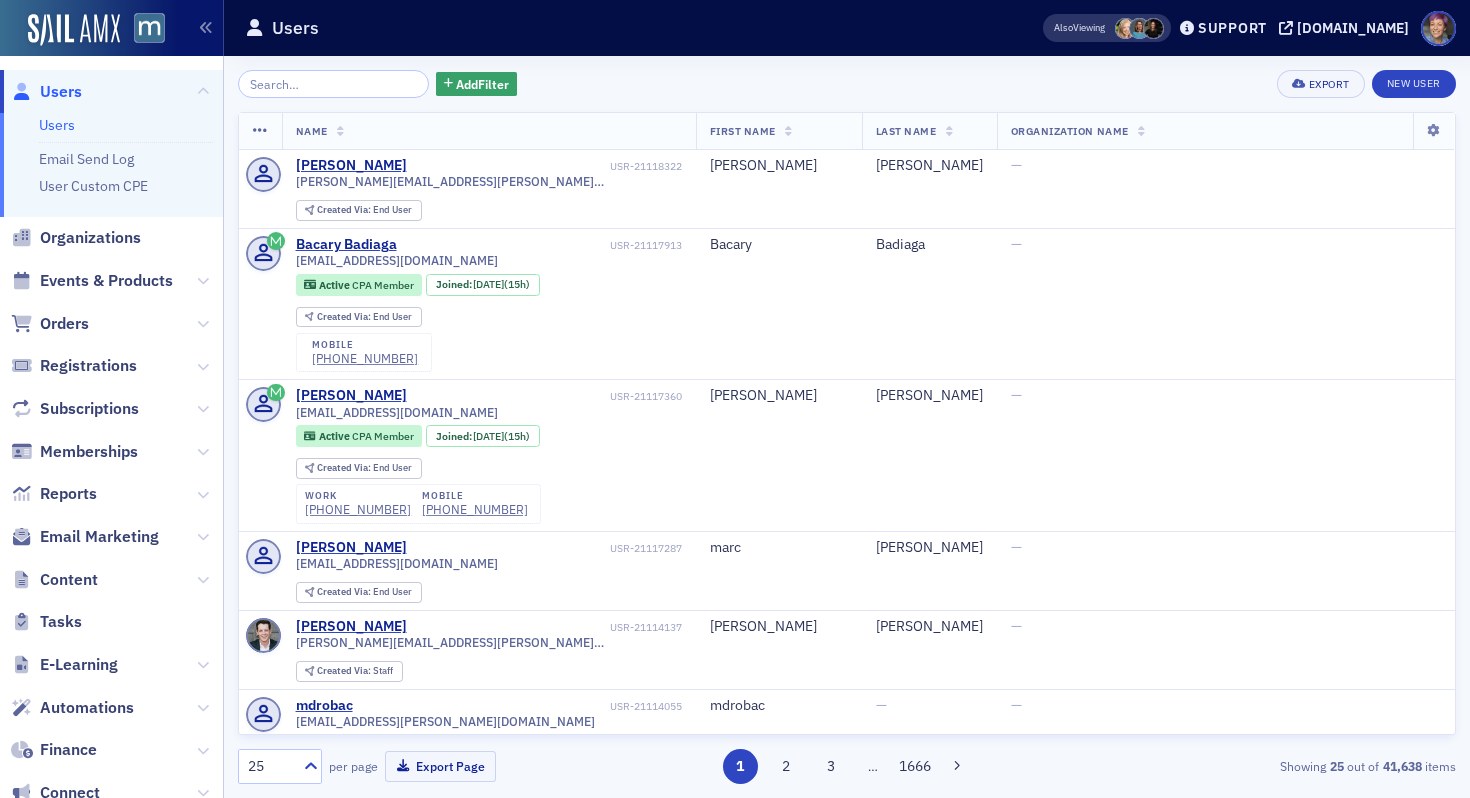 scroll, scrollTop: 0, scrollLeft: 0, axis: both 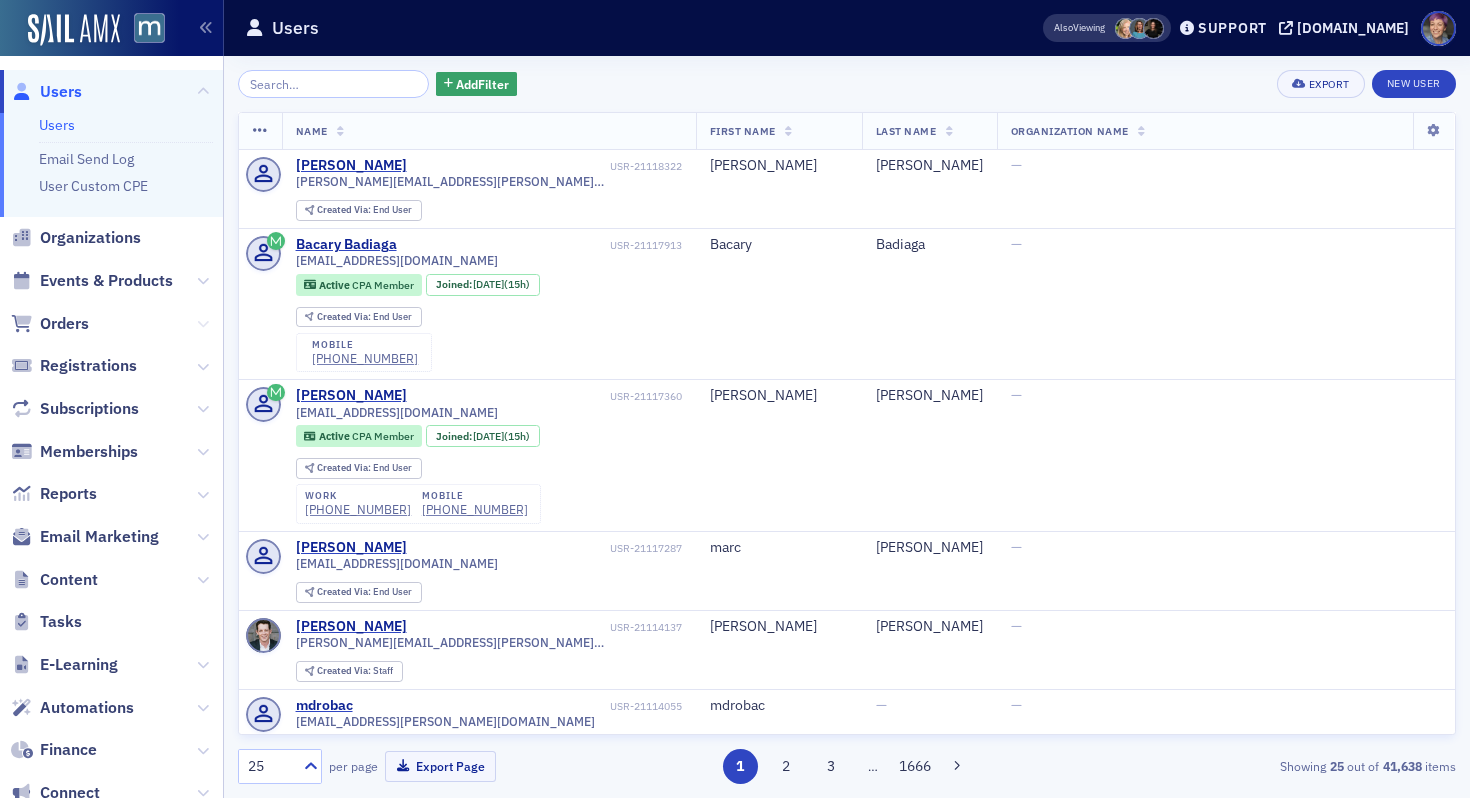 click 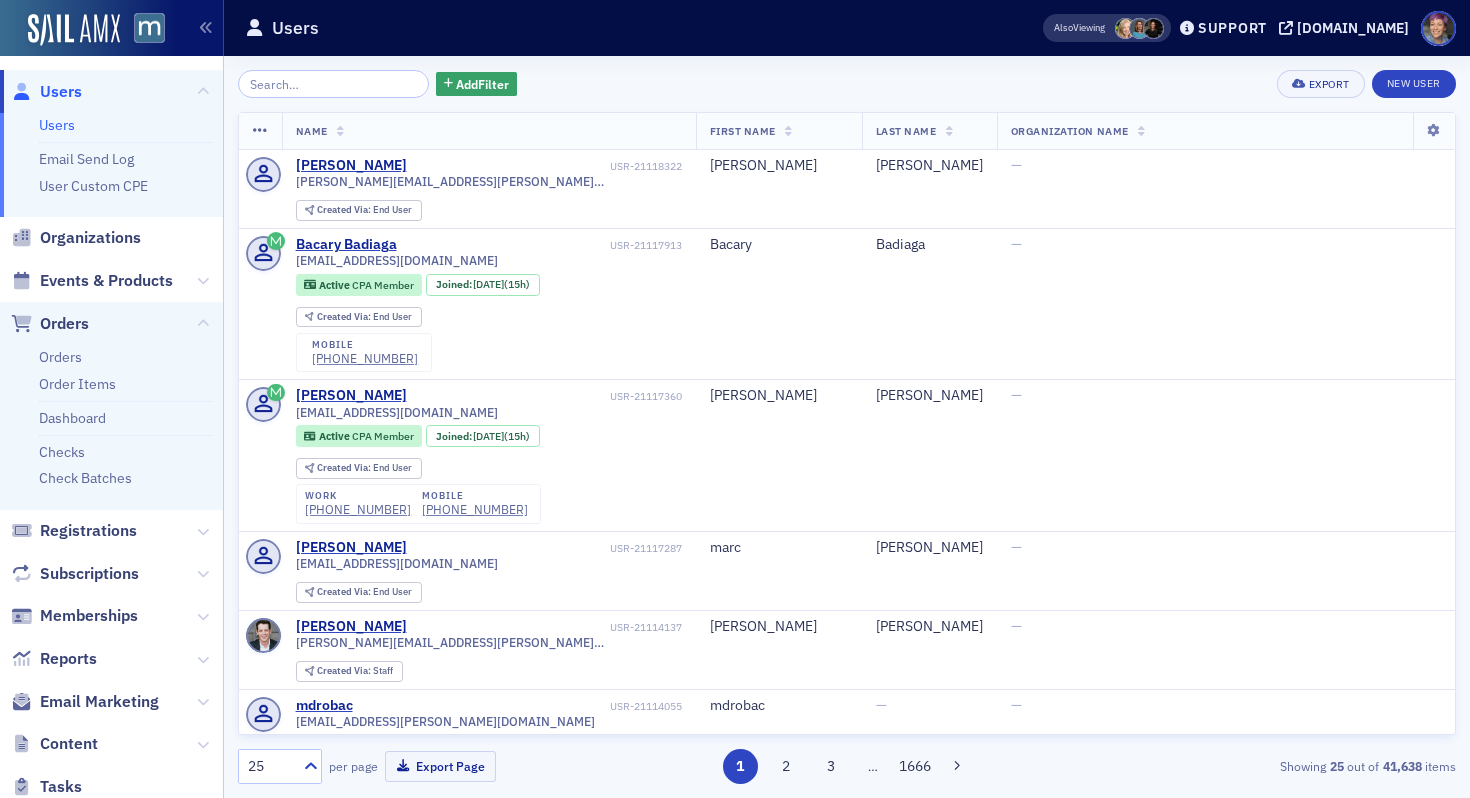 click on "Orders" 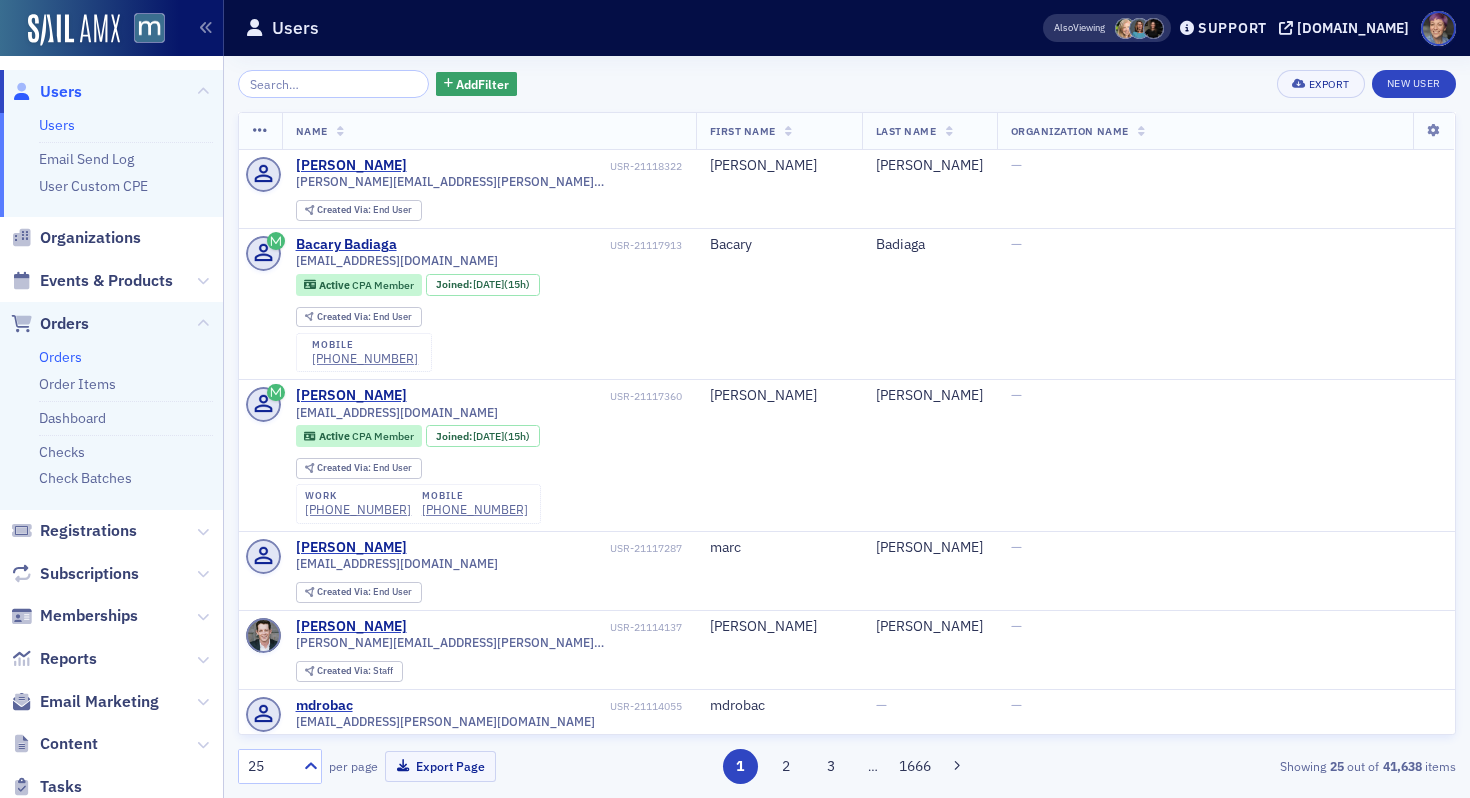 click on "Orders" 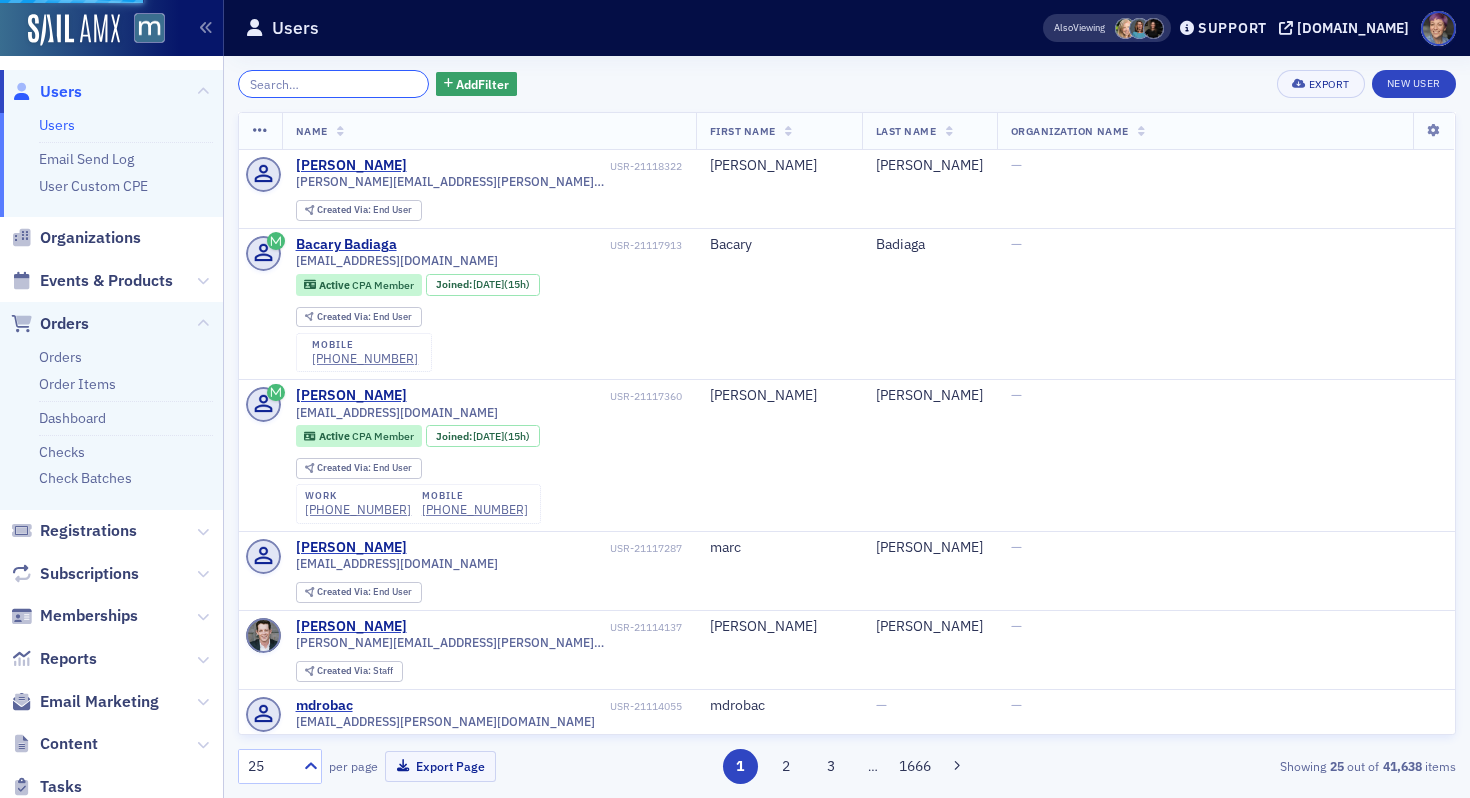click 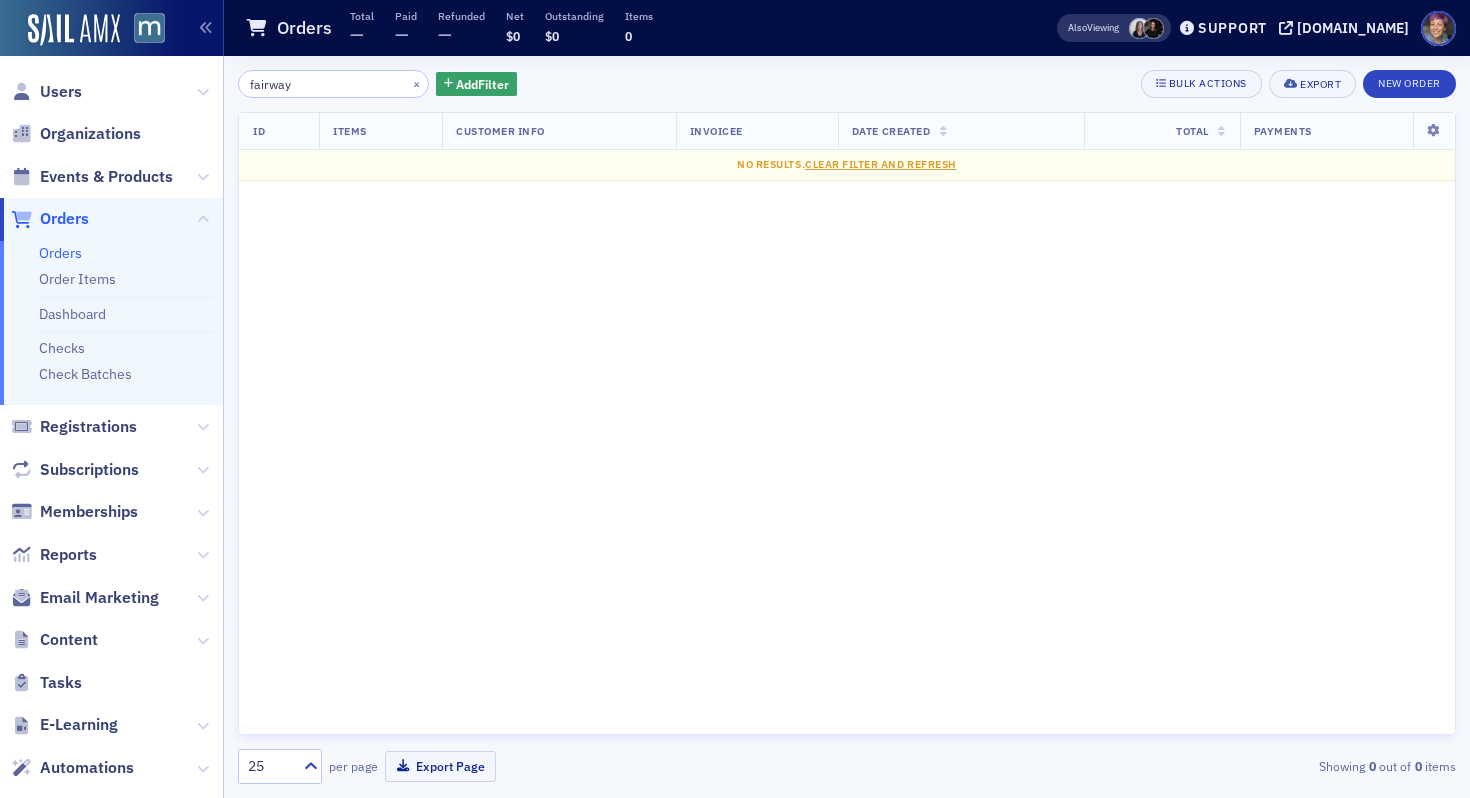 click on "fairway" 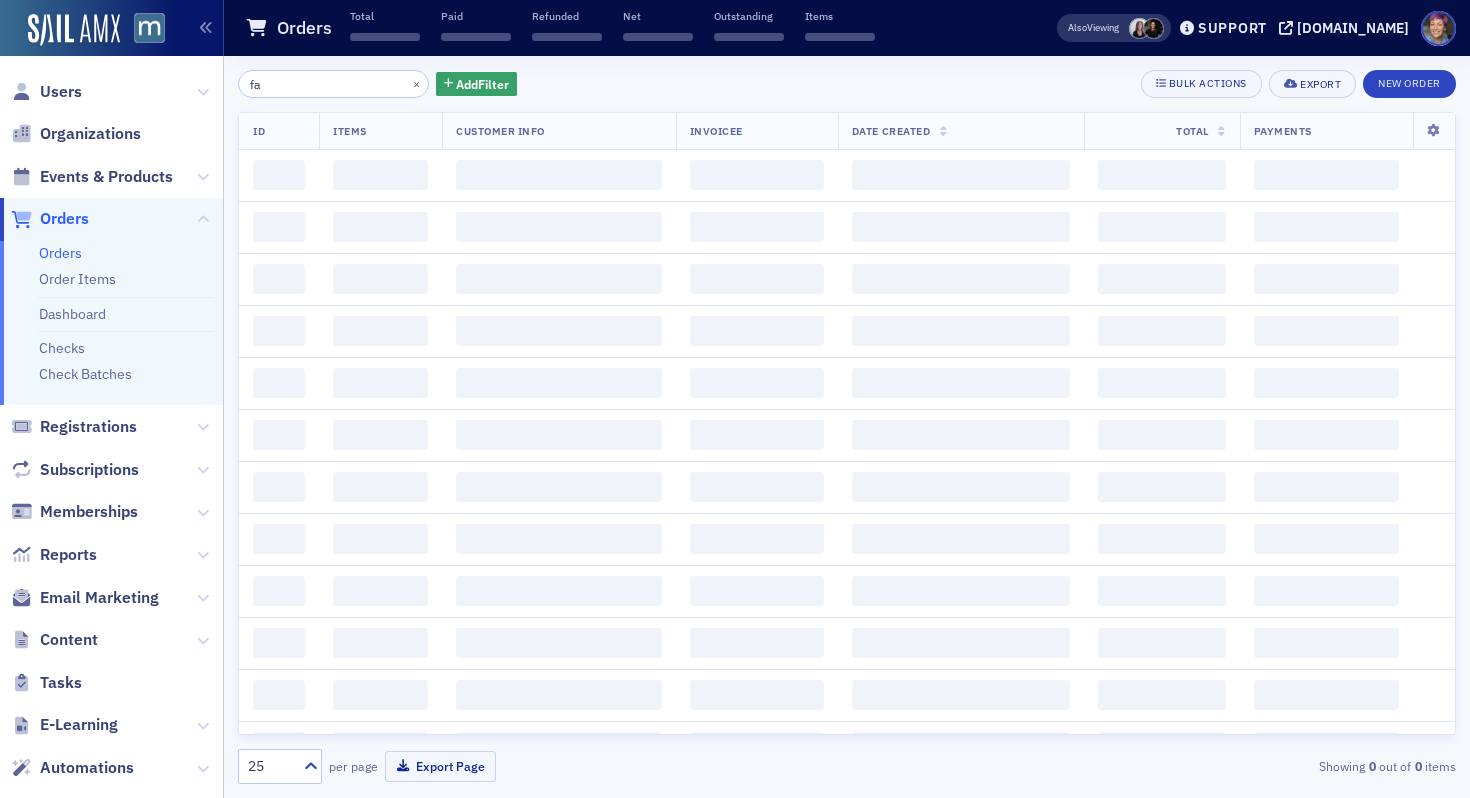 type on "f" 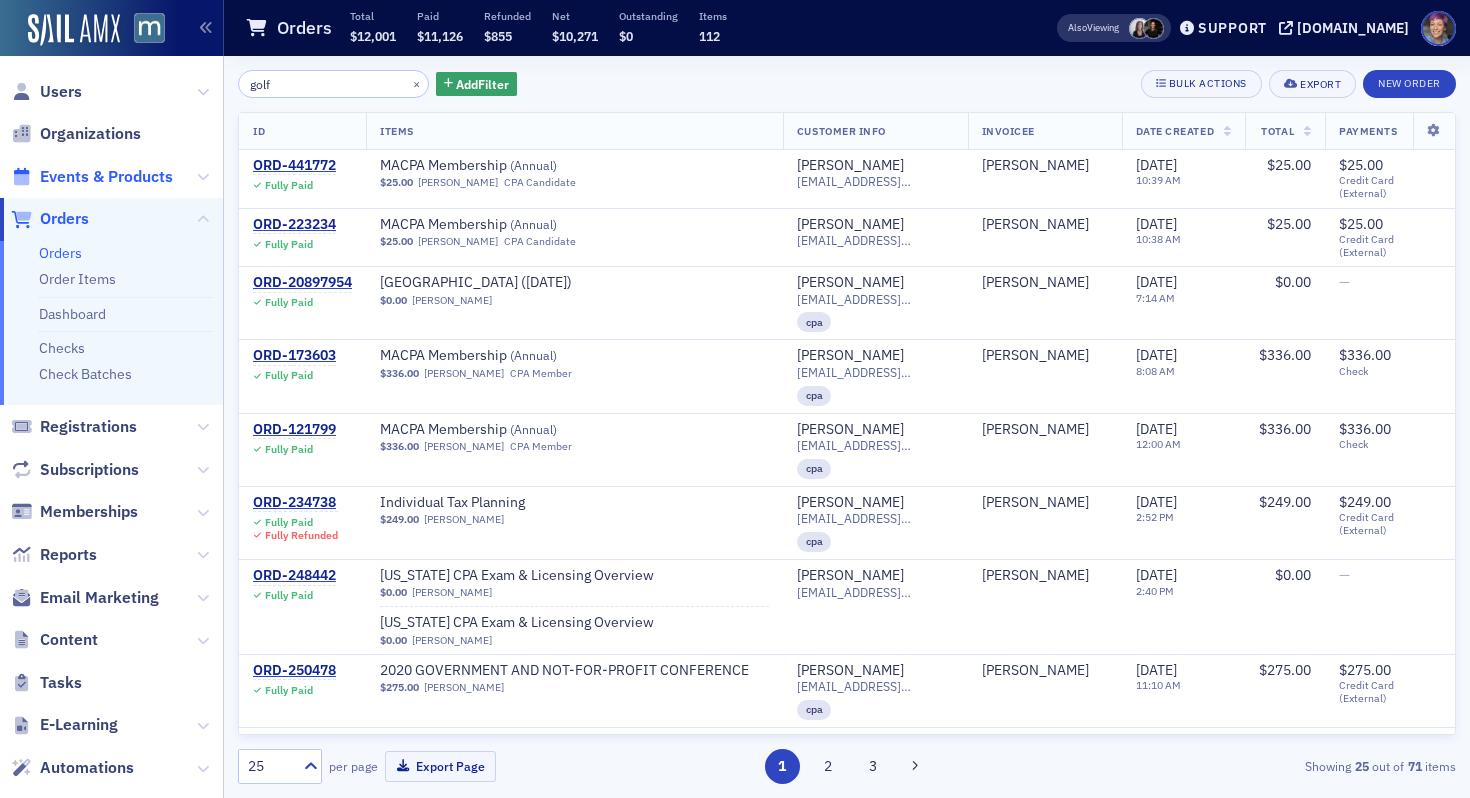 type on "golf" 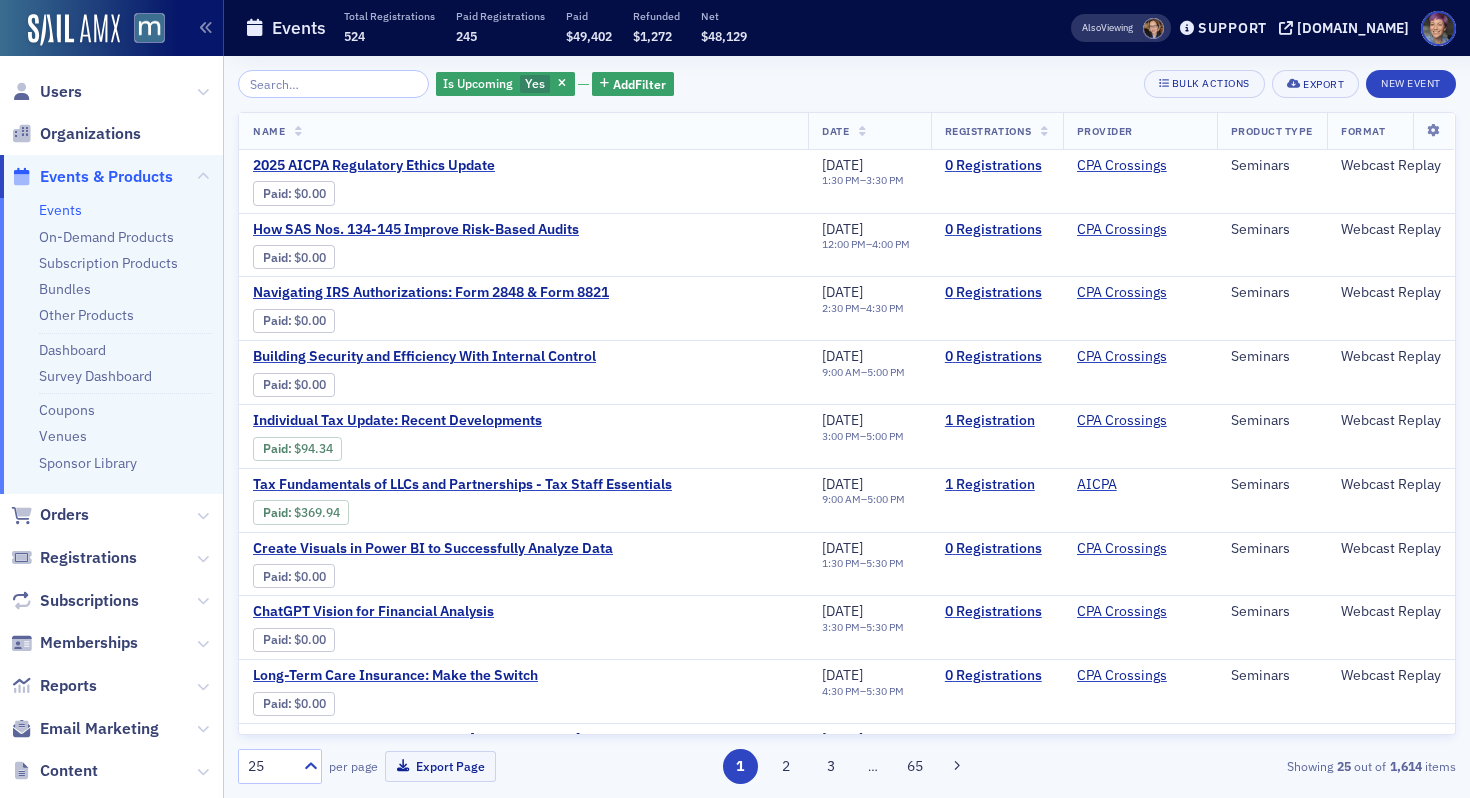 click on "Is Upcoming Yes Add  Filter Bulk Actions Export New Event Name   Date   Registrations   Provider   Product Type   Format   2025 AICPA Regulatory Ethics Update Paid :  $0.00 EVT-20889031 Event  Page 7/8/2025 1:30 PM  –  3:30 PM 0   Registrations CPA Crossings Seminars Webcast Replay How SAS Nos. 134-145 Improve Risk-Based Audits Paid :  $0.00 EVT-20888986 Event  Page 7/8/2025 12:00 PM  –  4:00 PM 0   Registrations CPA Crossings Seminars Webcast Replay Navigating IRS Authorizations: Form 2848 & Form 8821 Paid :  $0.00 EVT-20889062 Event  Page 7/8/2025 2:30 PM  –  4:30 PM 0   Registrations CPA Crossings Seminars Webcast Replay Building Security and Efficiency With Internal Control Paid :  $0.00 EVT-20888880 Event  Page 7/8/2025 9:00 AM  –  5:00 PM 0   Registrations CPA Crossings Seminars Webcast Replay Individual Tax Update: Recent Developments Paid :  $94.34 EVT-20889081 Event  Page 7/8/2025 3:00 PM  –  5:00 PM 1   Registration CPA Crossings Seminars Webcast Replay Paid :  $369.94 EVT-20922274 Event 1" 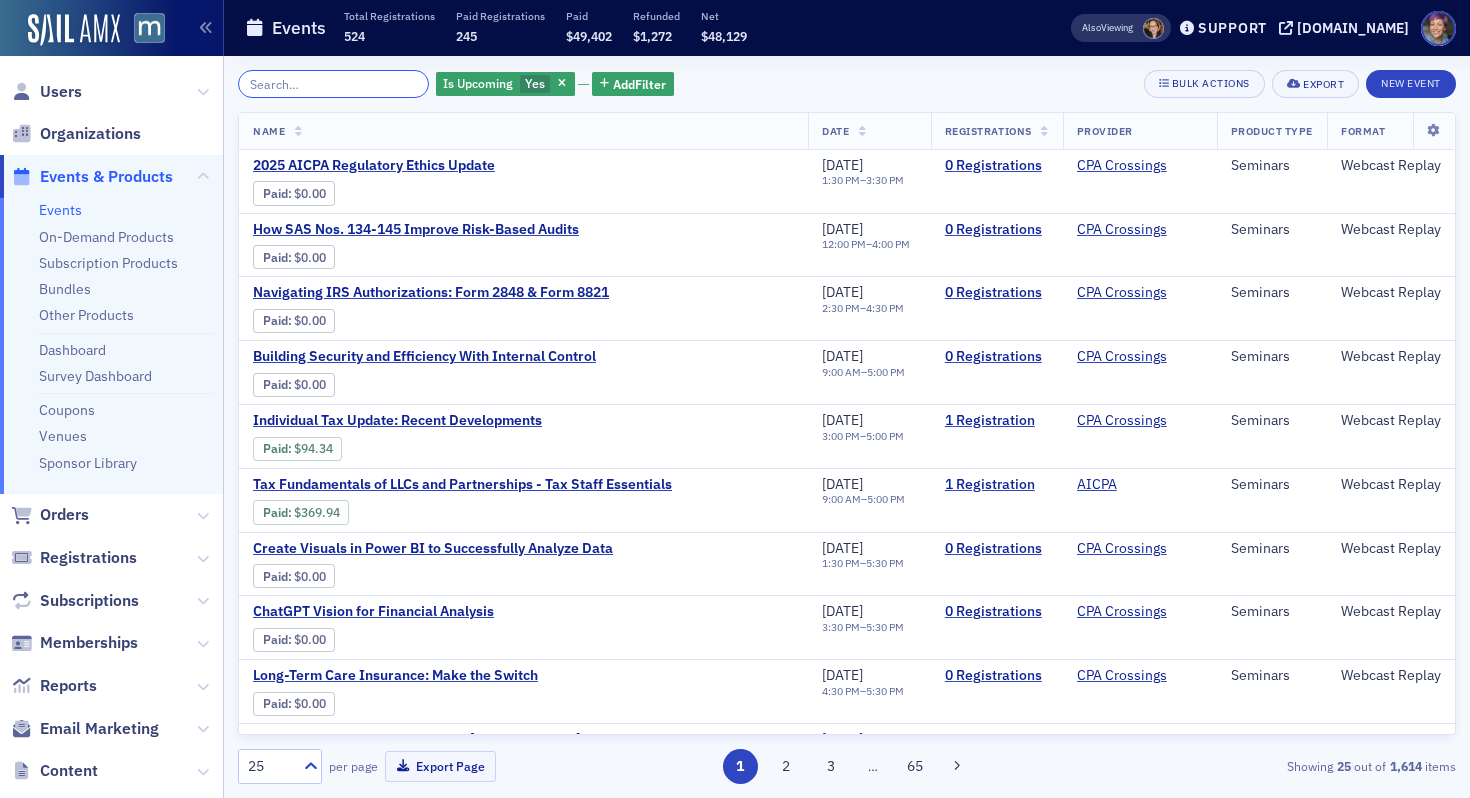 click 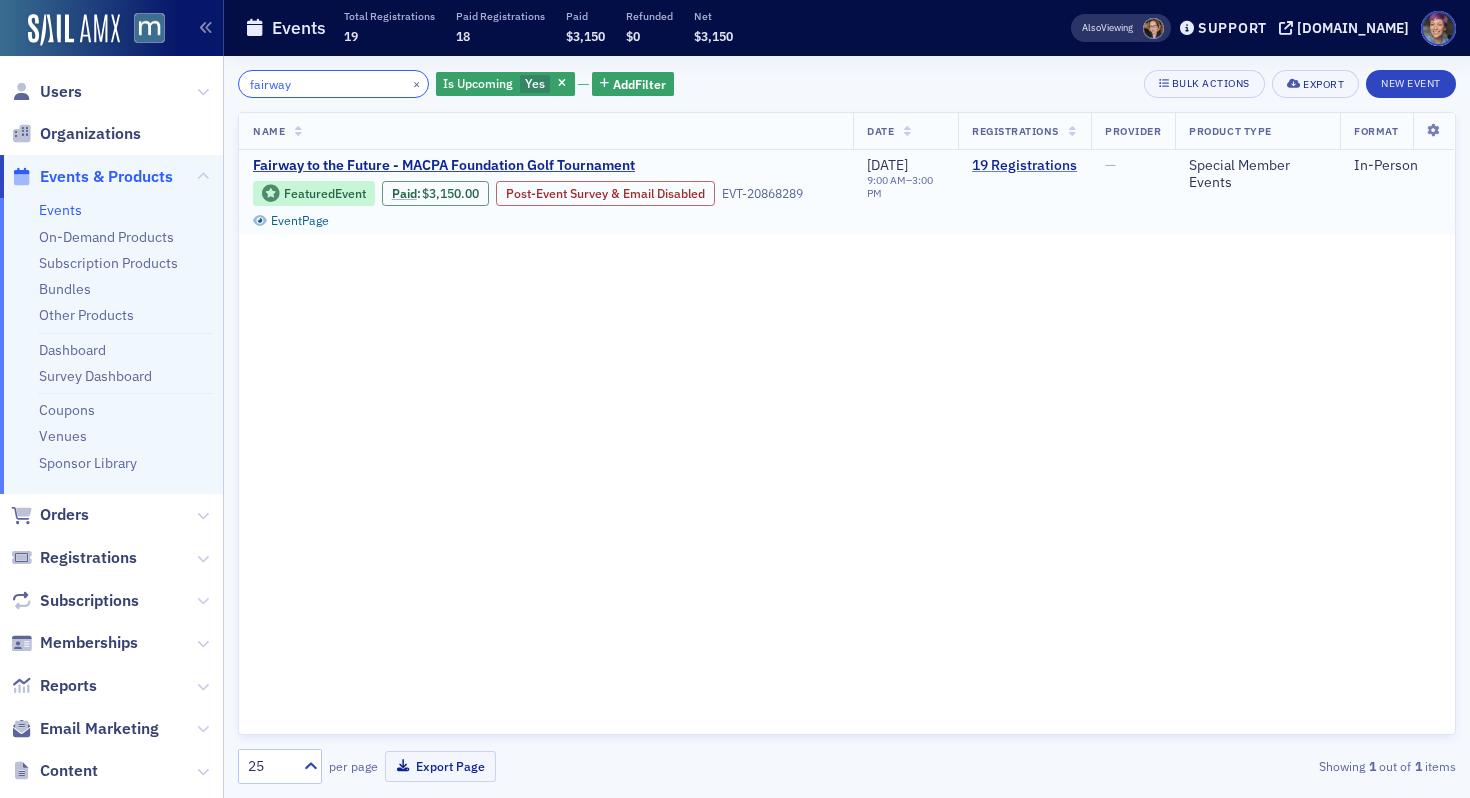 type on "fairway" 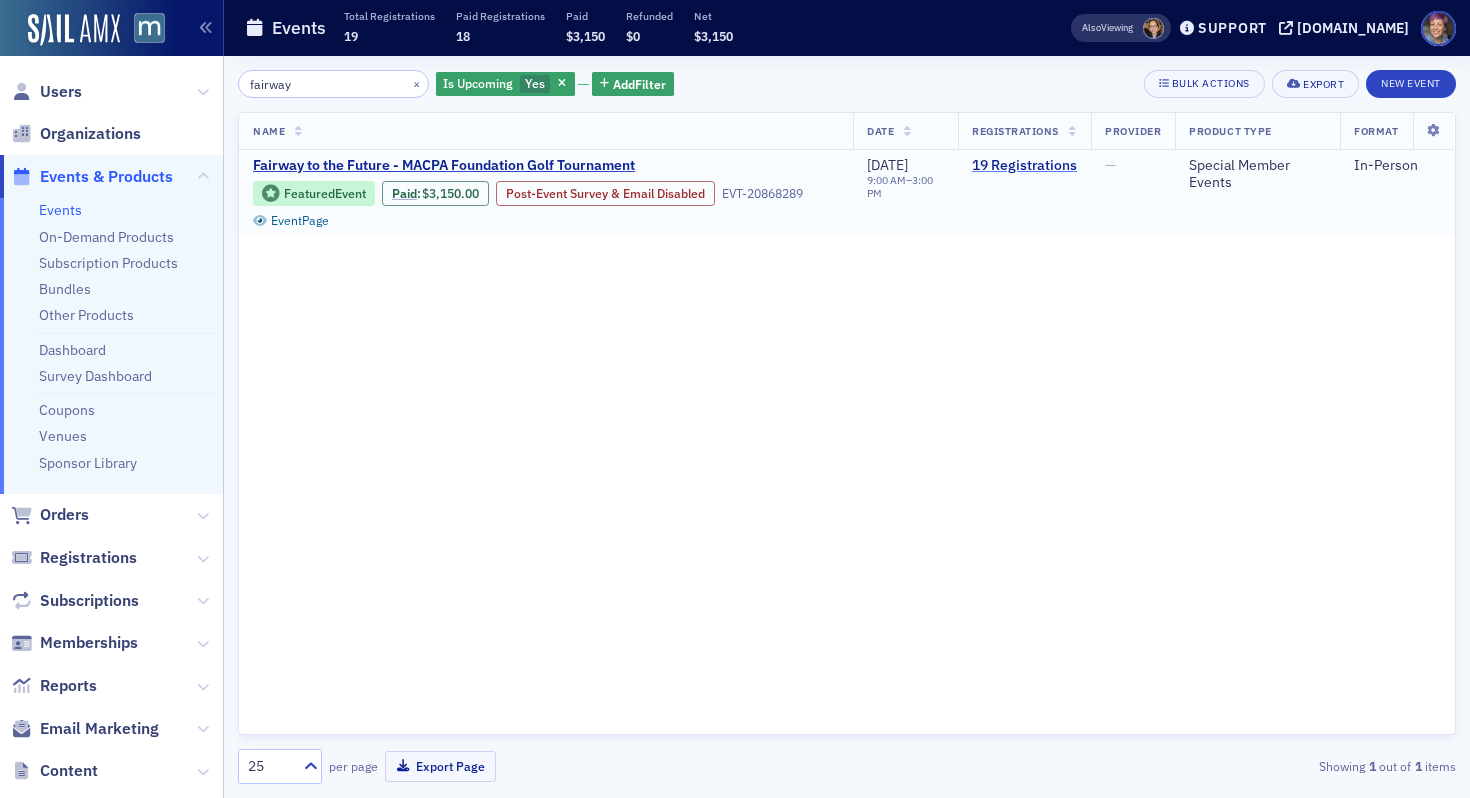 click on "19   Registrations" 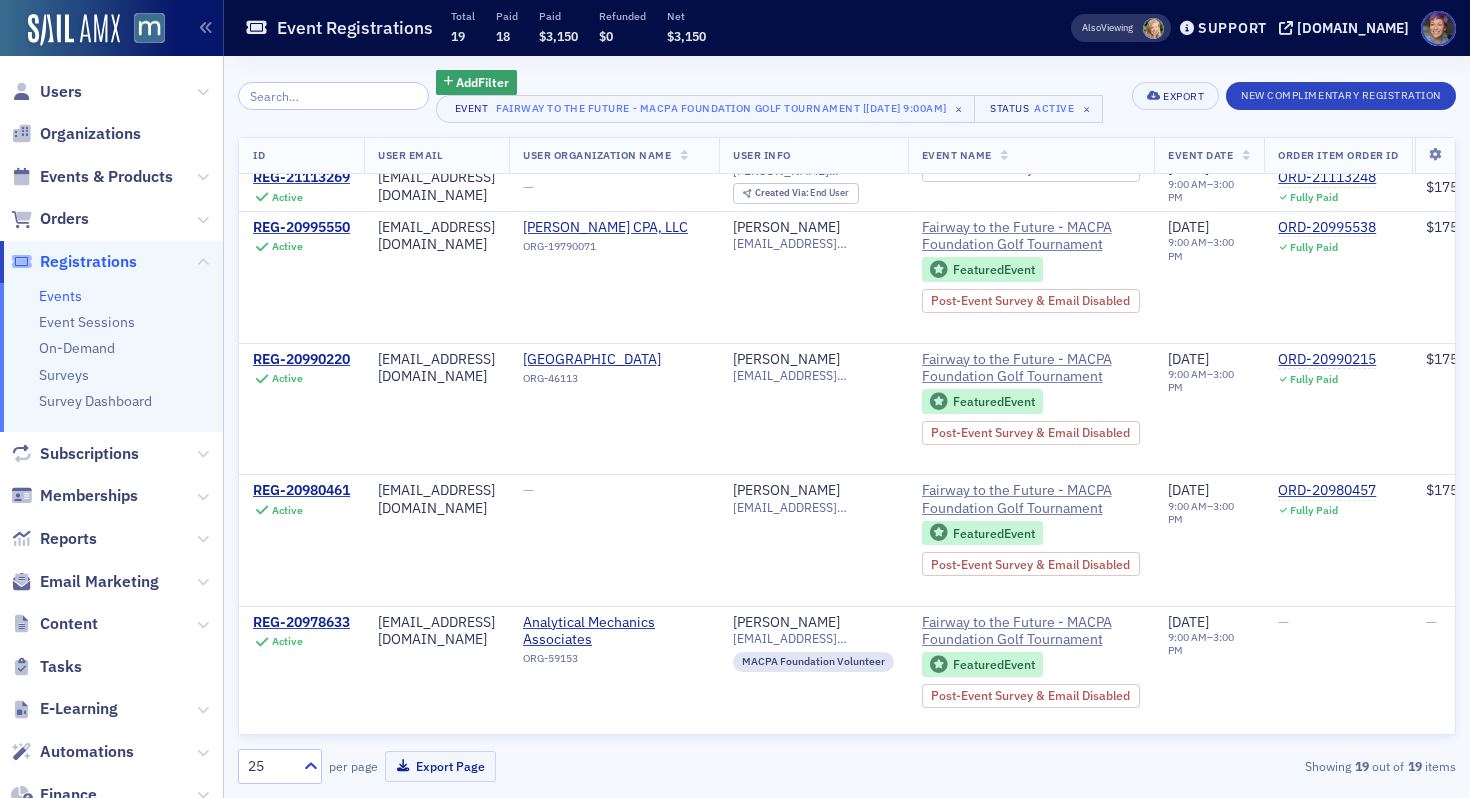 scroll, scrollTop: 0, scrollLeft: 0, axis: both 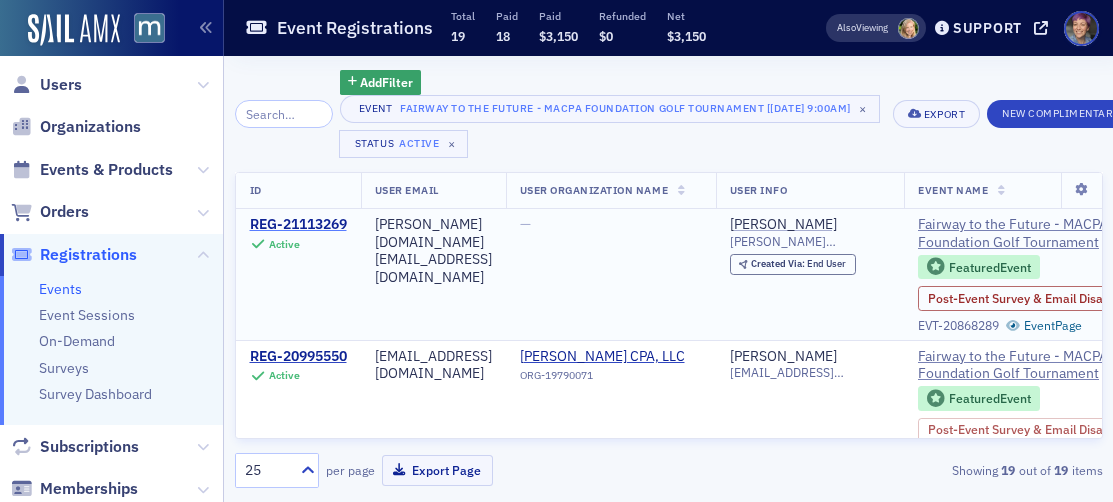 click on "REG-21113269" 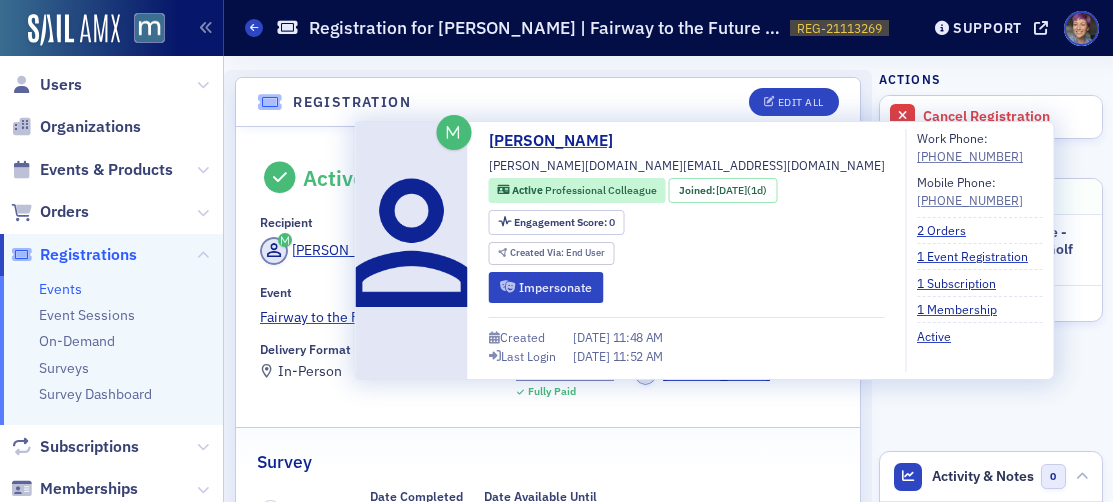 click on "[PERSON_NAME][DOMAIN_NAME][EMAIL_ADDRESS][DOMAIN_NAME]" at bounding box center [687, 165] 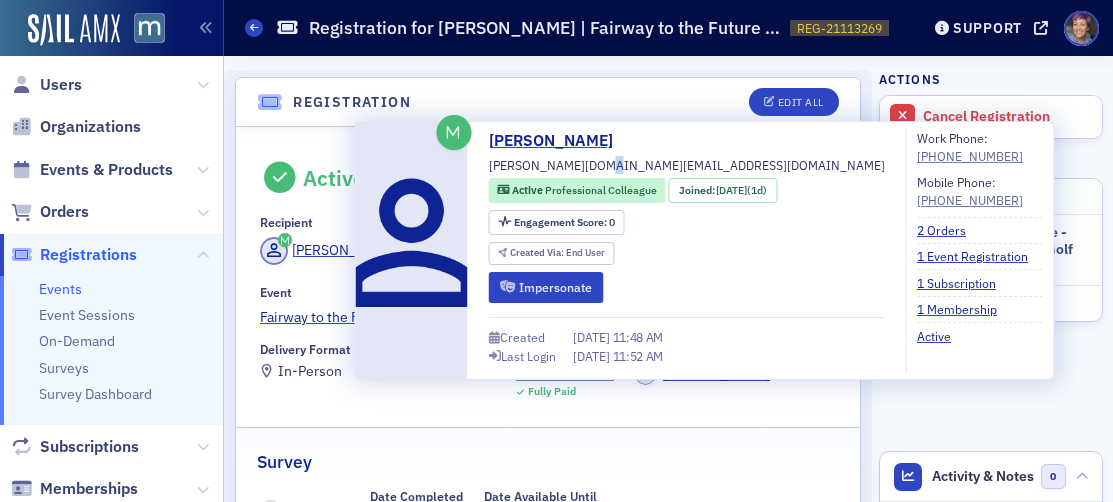 click on "[PERSON_NAME][DOMAIN_NAME][EMAIL_ADDRESS][DOMAIN_NAME]" at bounding box center [687, 165] 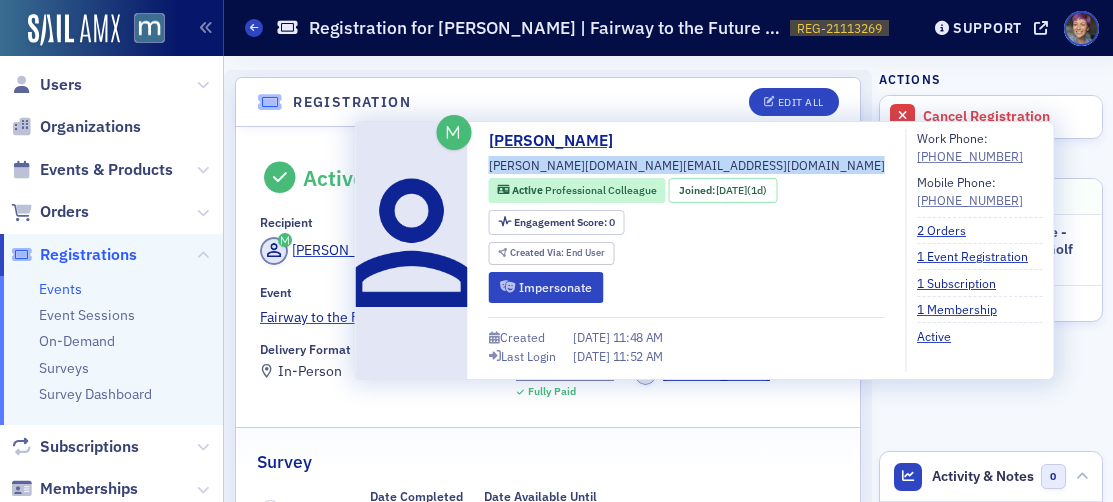 click on "[PERSON_NAME][DOMAIN_NAME][EMAIL_ADDRESS][DOMAIN_NAME]" at bounding box center (687, 165) 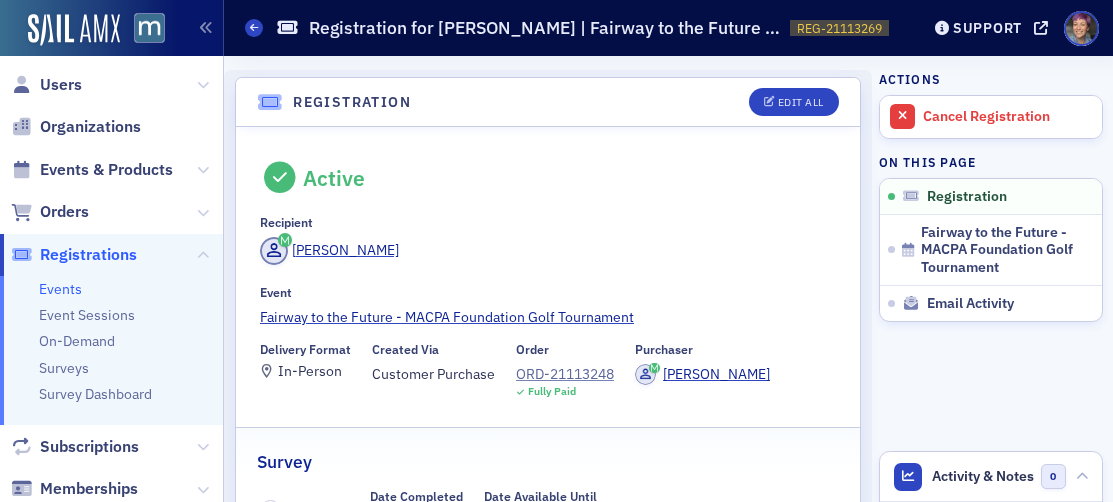 scroll, scrollTop: 477, scrollLeft: 0, axis: vertical 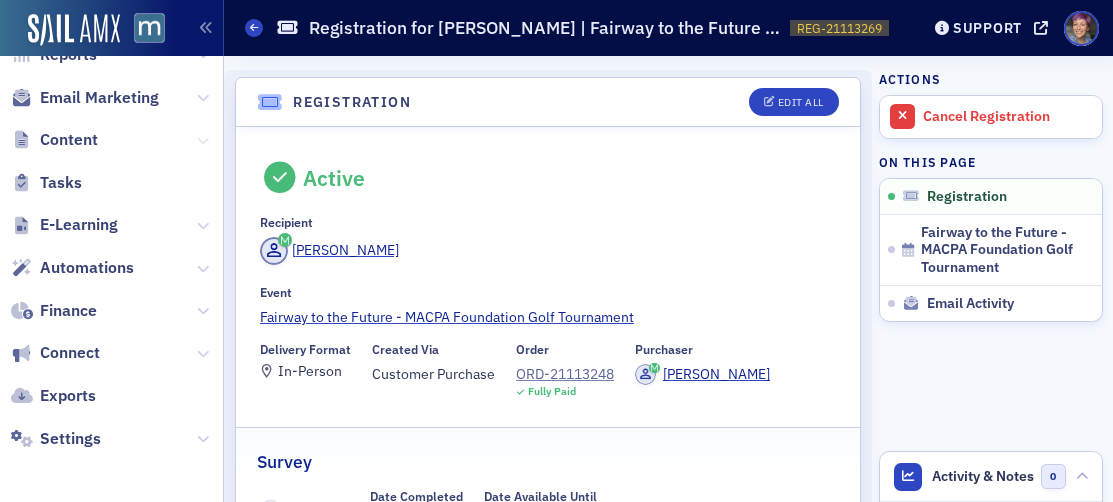 click 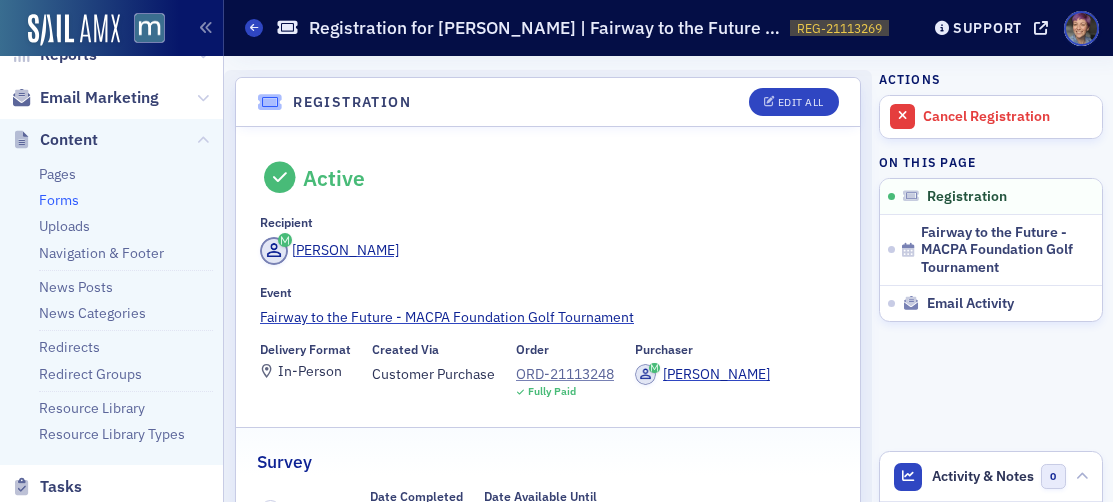 click on "Forms" 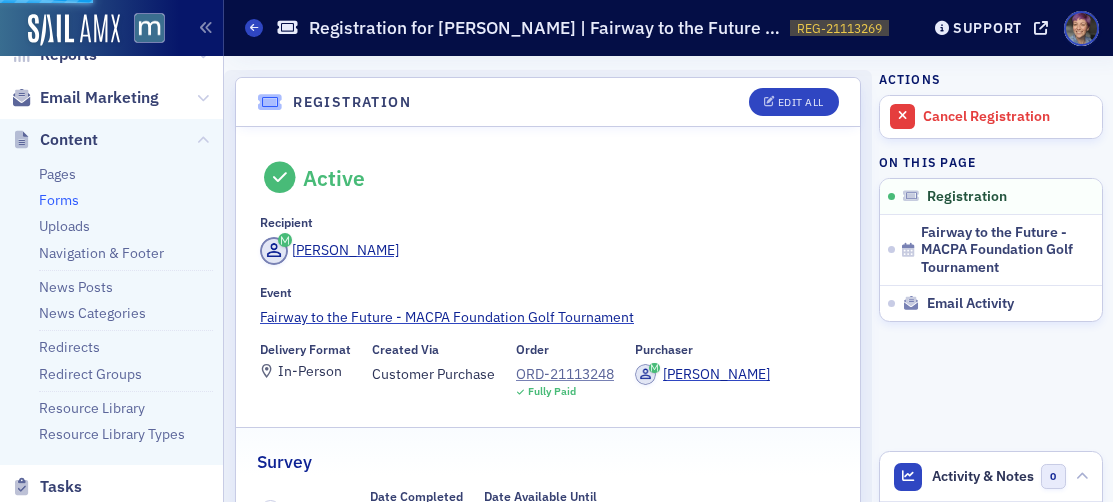 scroll, scrollTop: 328, scrollLeft: 0, axis: vertical 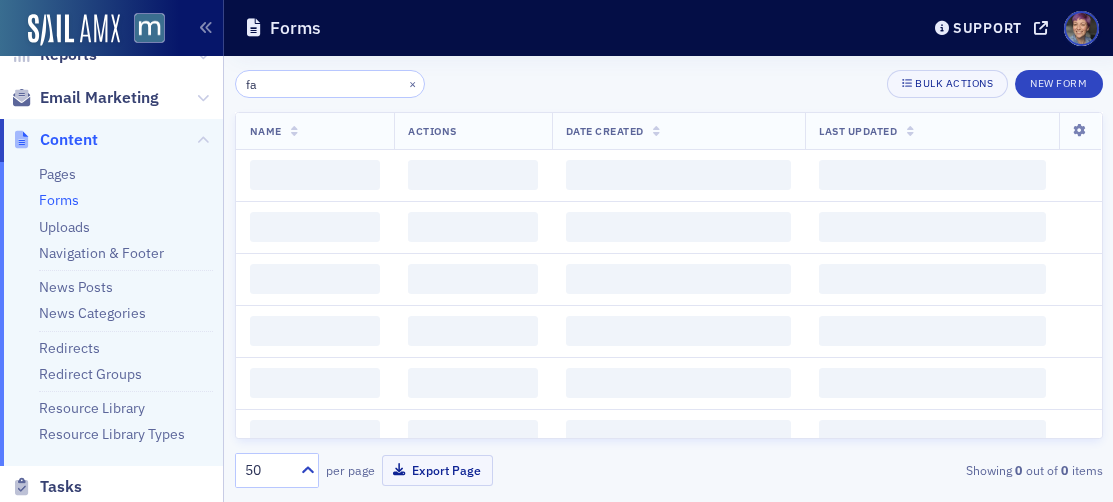 type on "f" 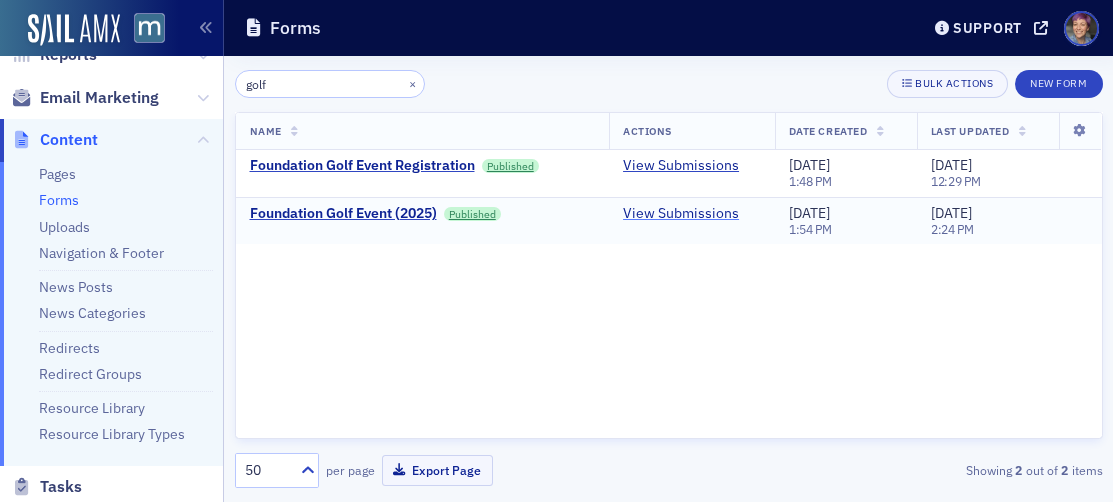 type on "golf" 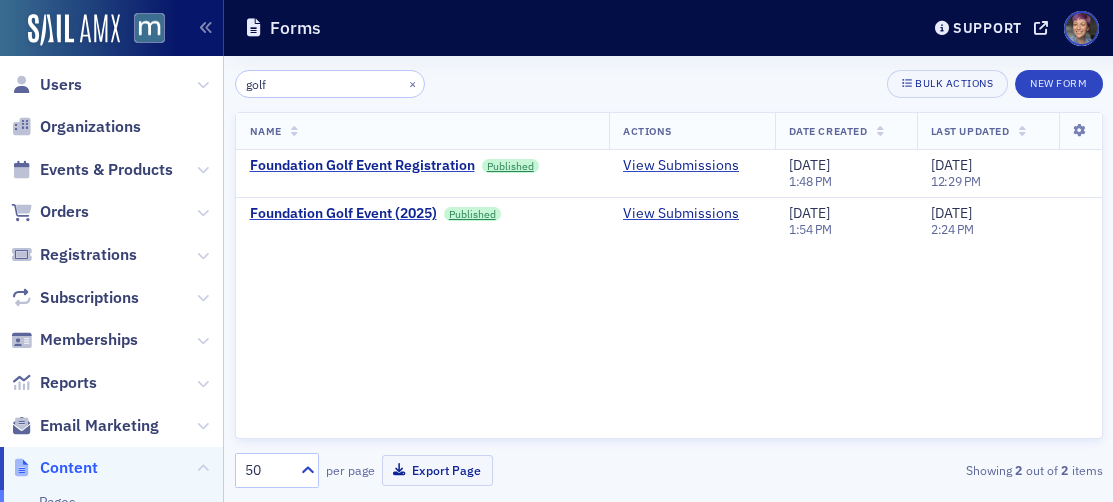 scroll, scrollTop: 0, scrollLeft: 0, axis: both 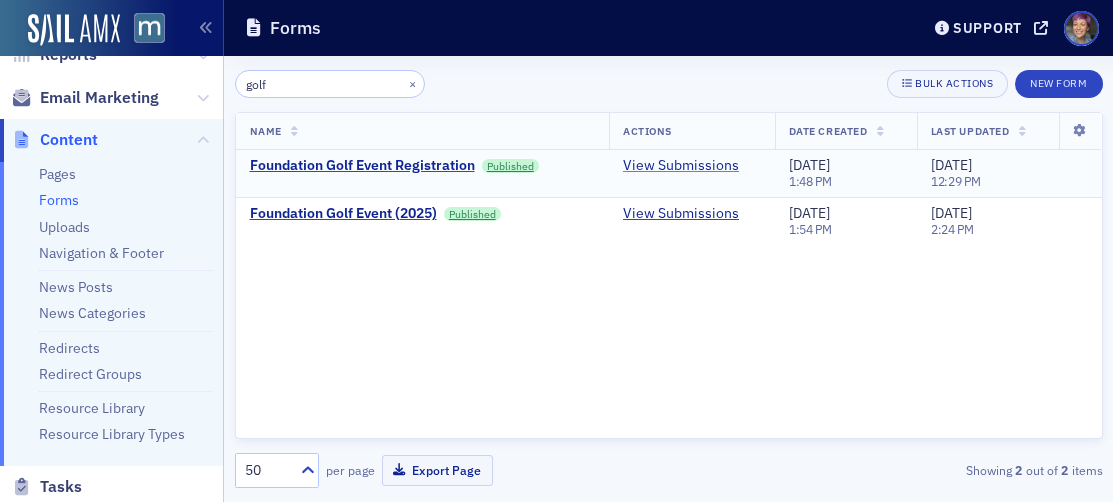 click on "View Submissions" 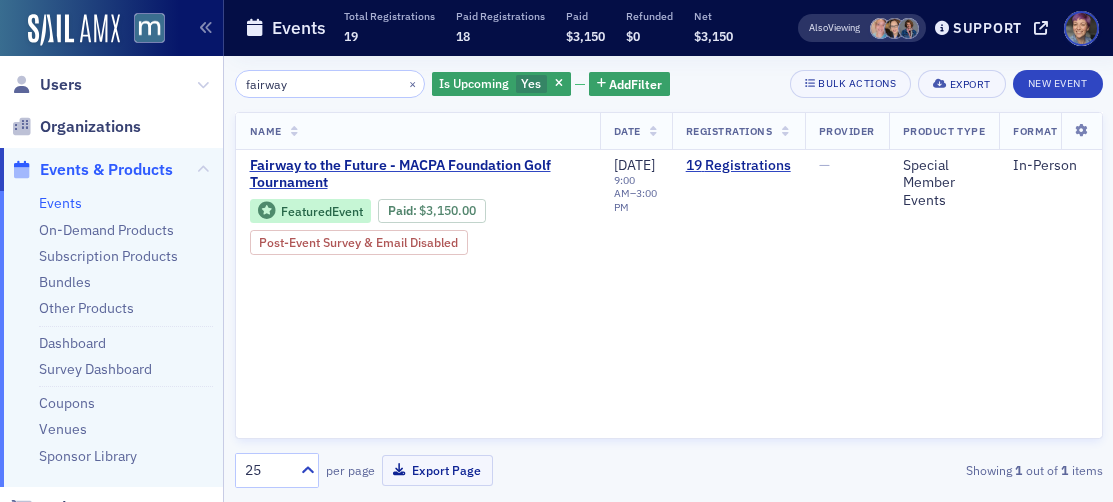 scroll, scrollTop: 0, scrollLeft: 0, axis: both 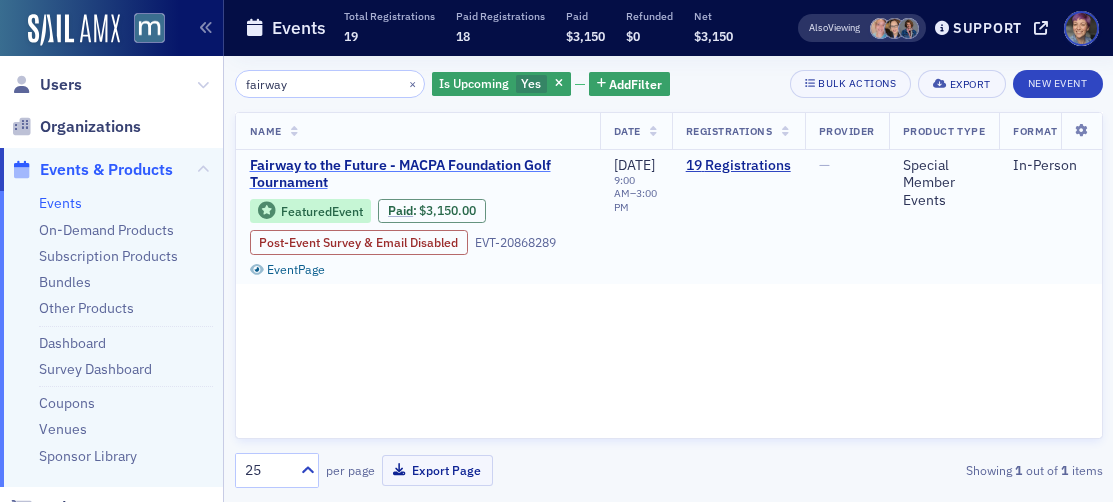 click on "Fairway to the Future - MACPA Foundation Golf Tournament" 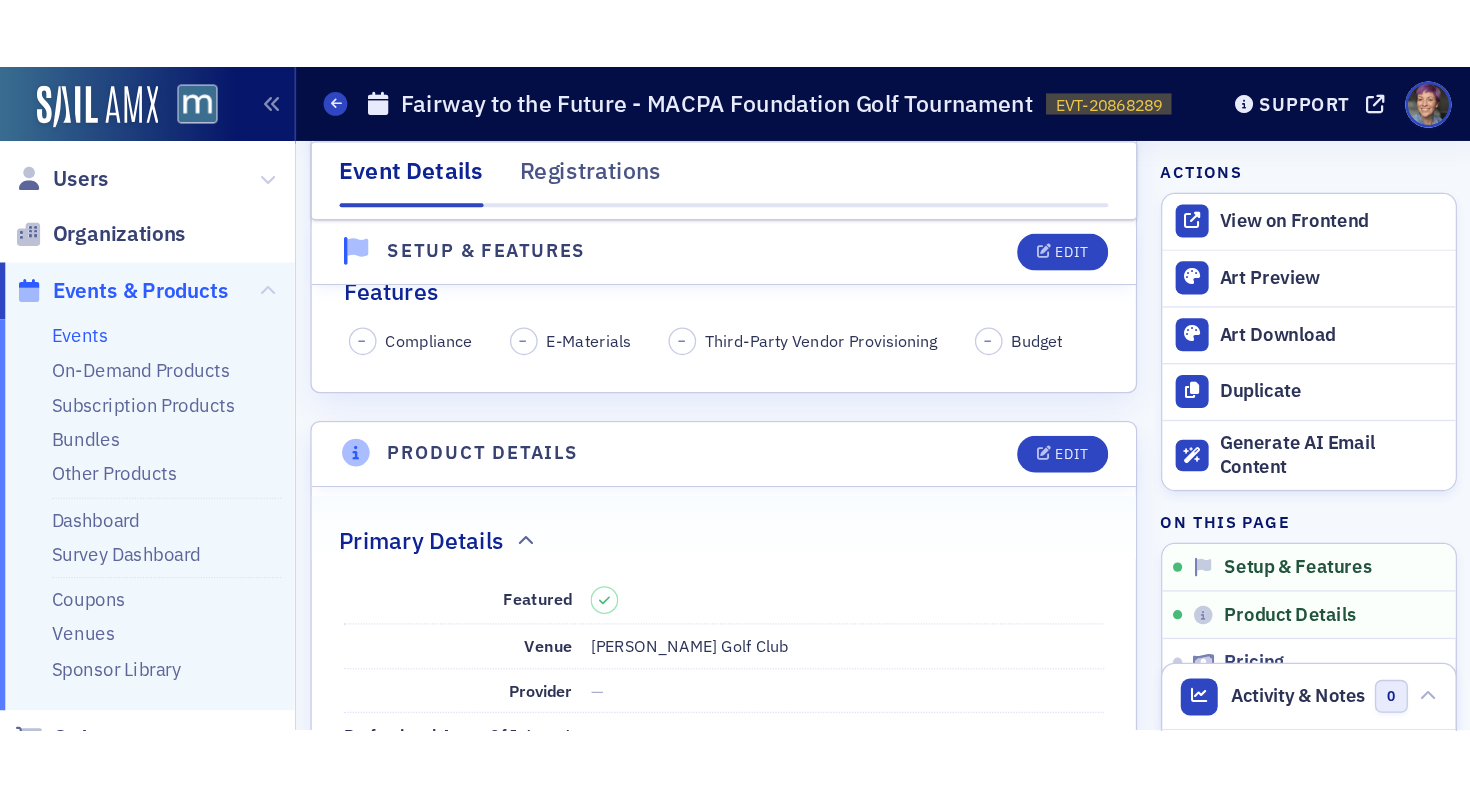 scroll, scrollTop: 335, scrollLeft: 0, axis: vertical 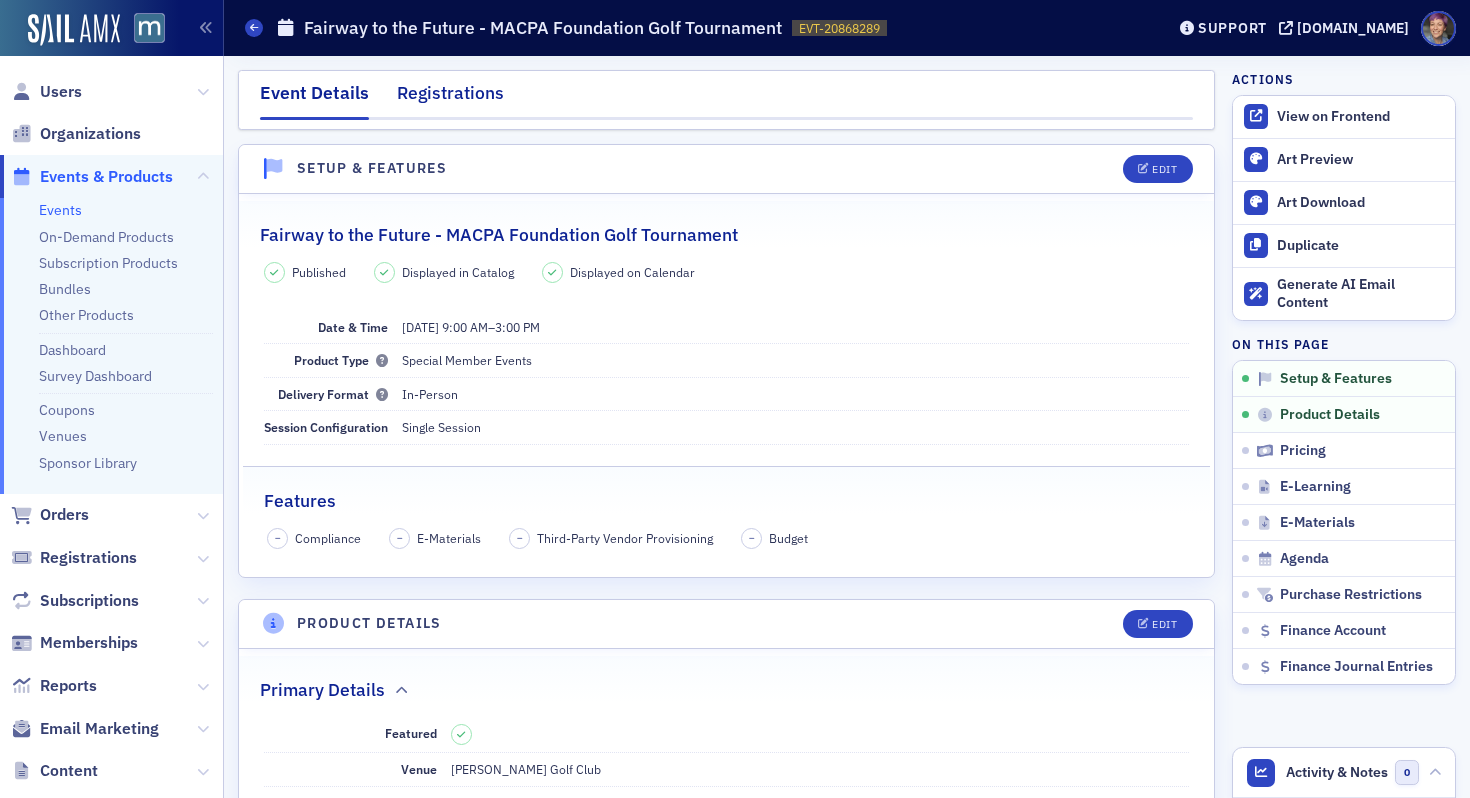 click on "Registrations" 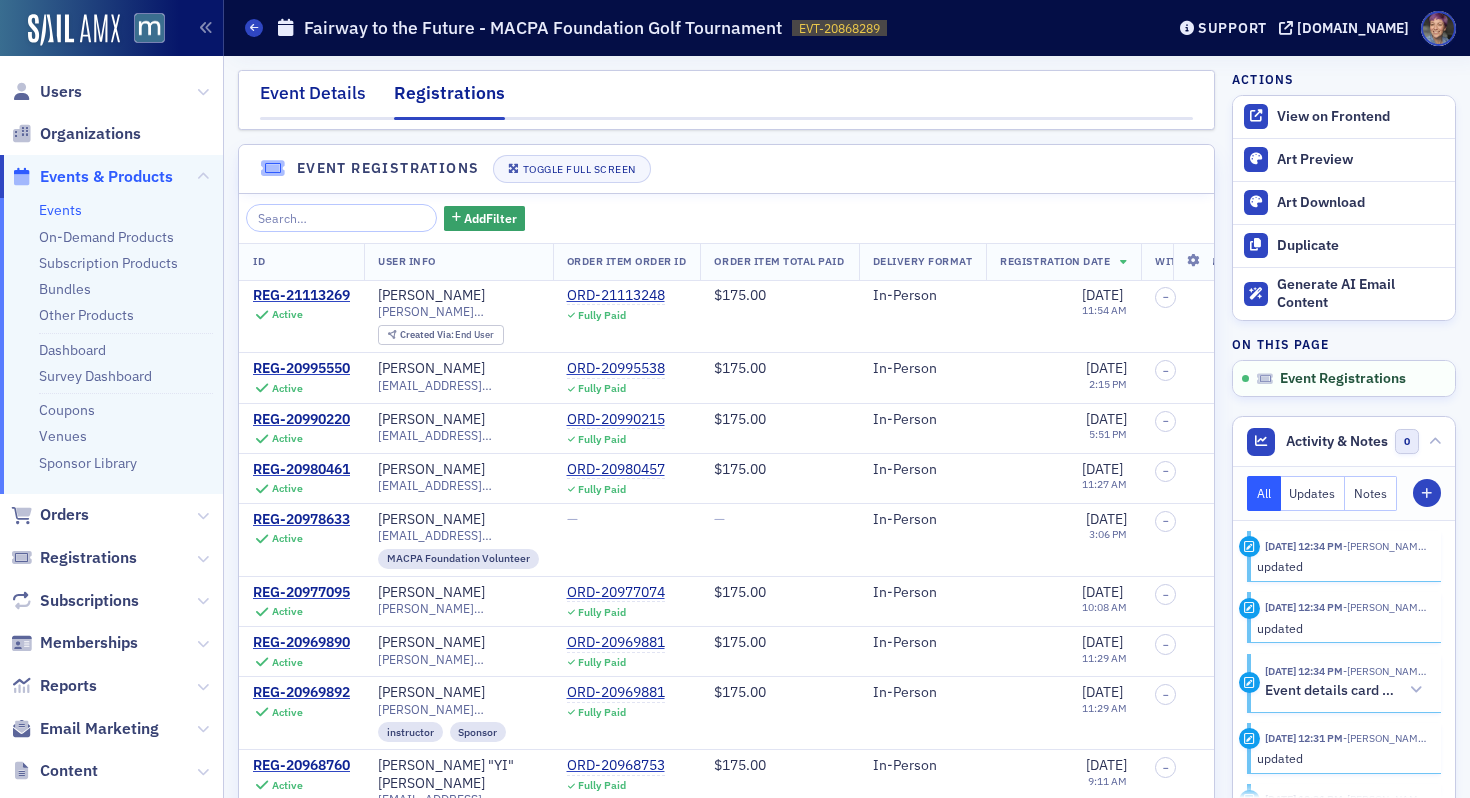 click on "Event Details" 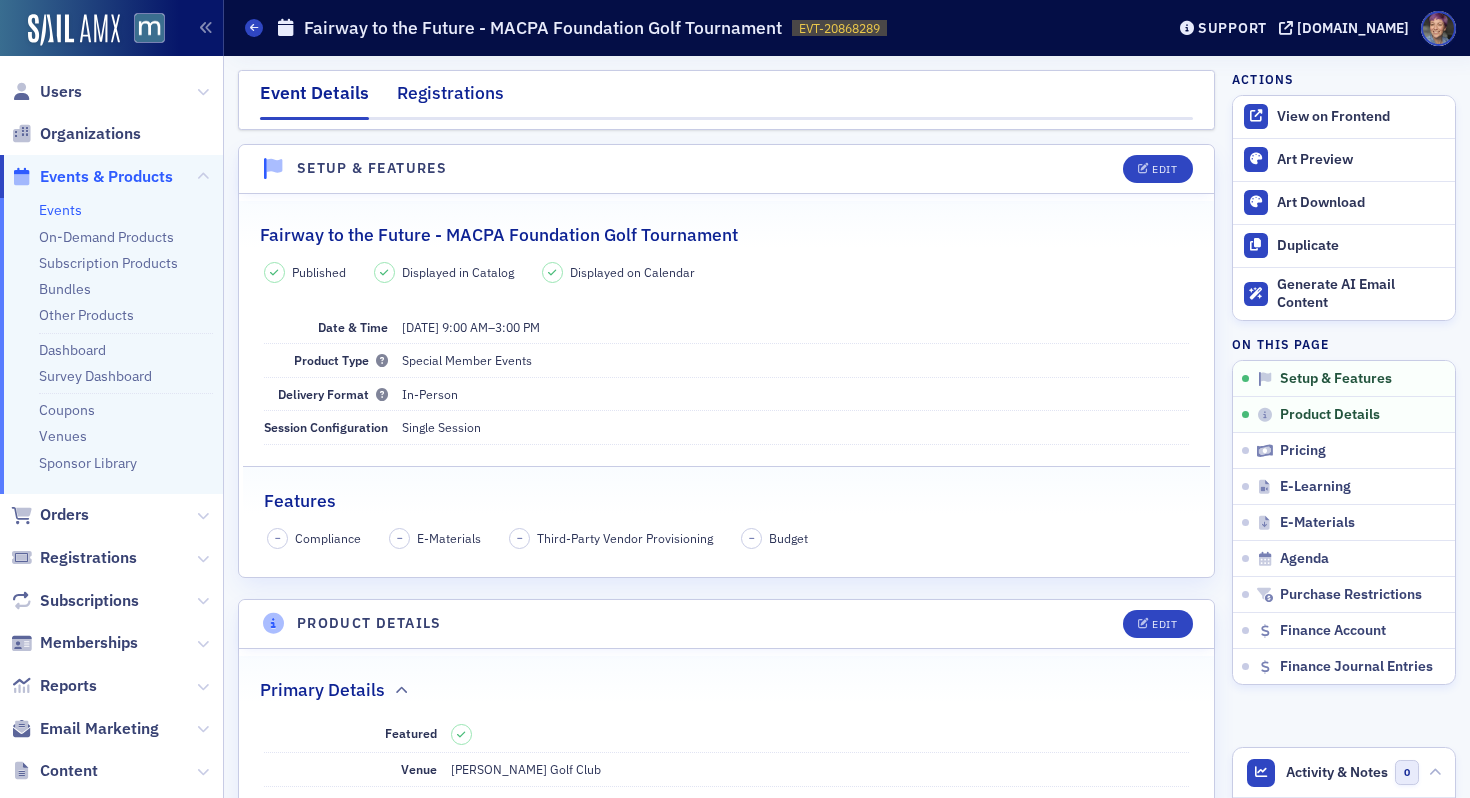 click on "Registrations" 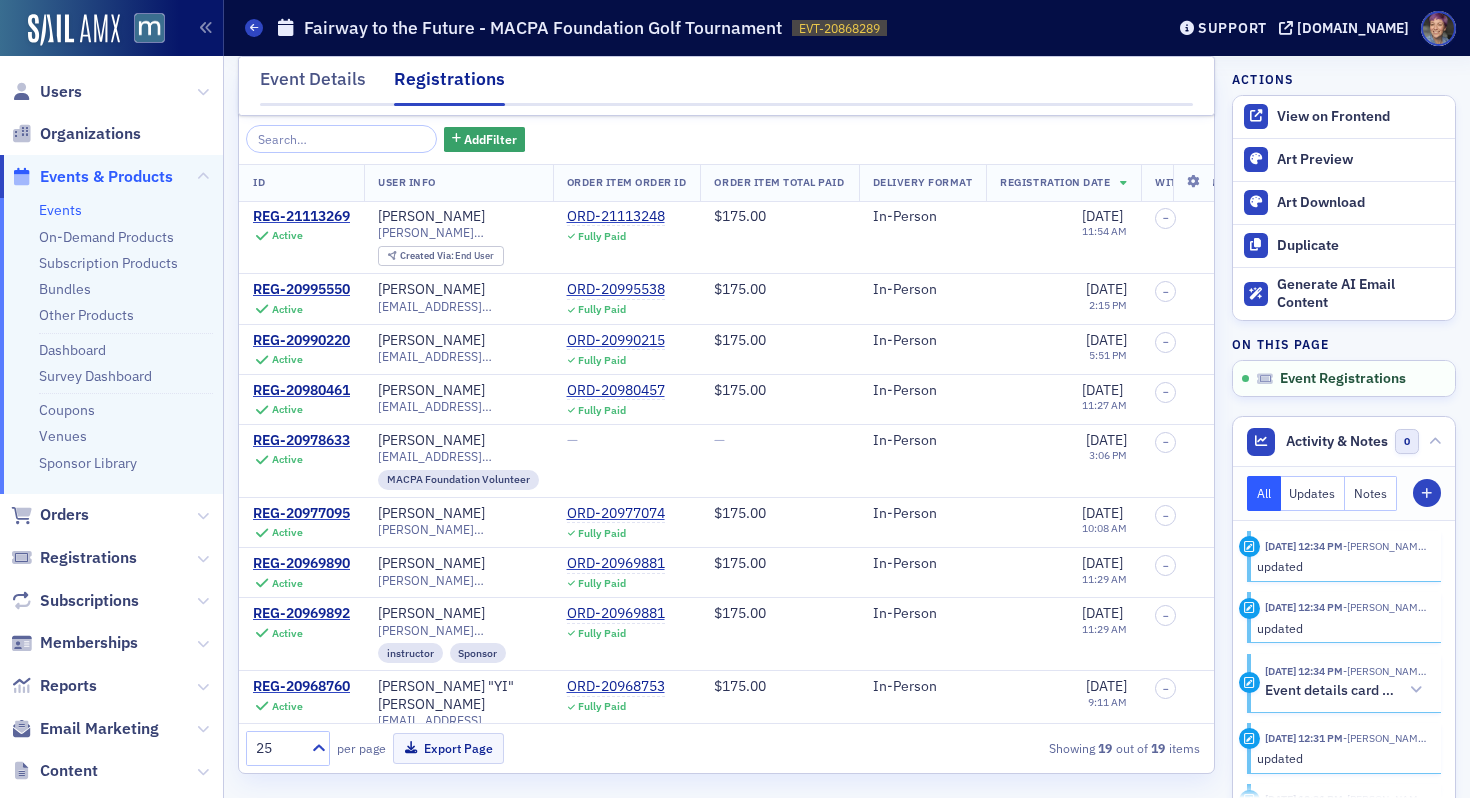 scroll, scrollTop: 0, scrollLeft: 0, axis: both 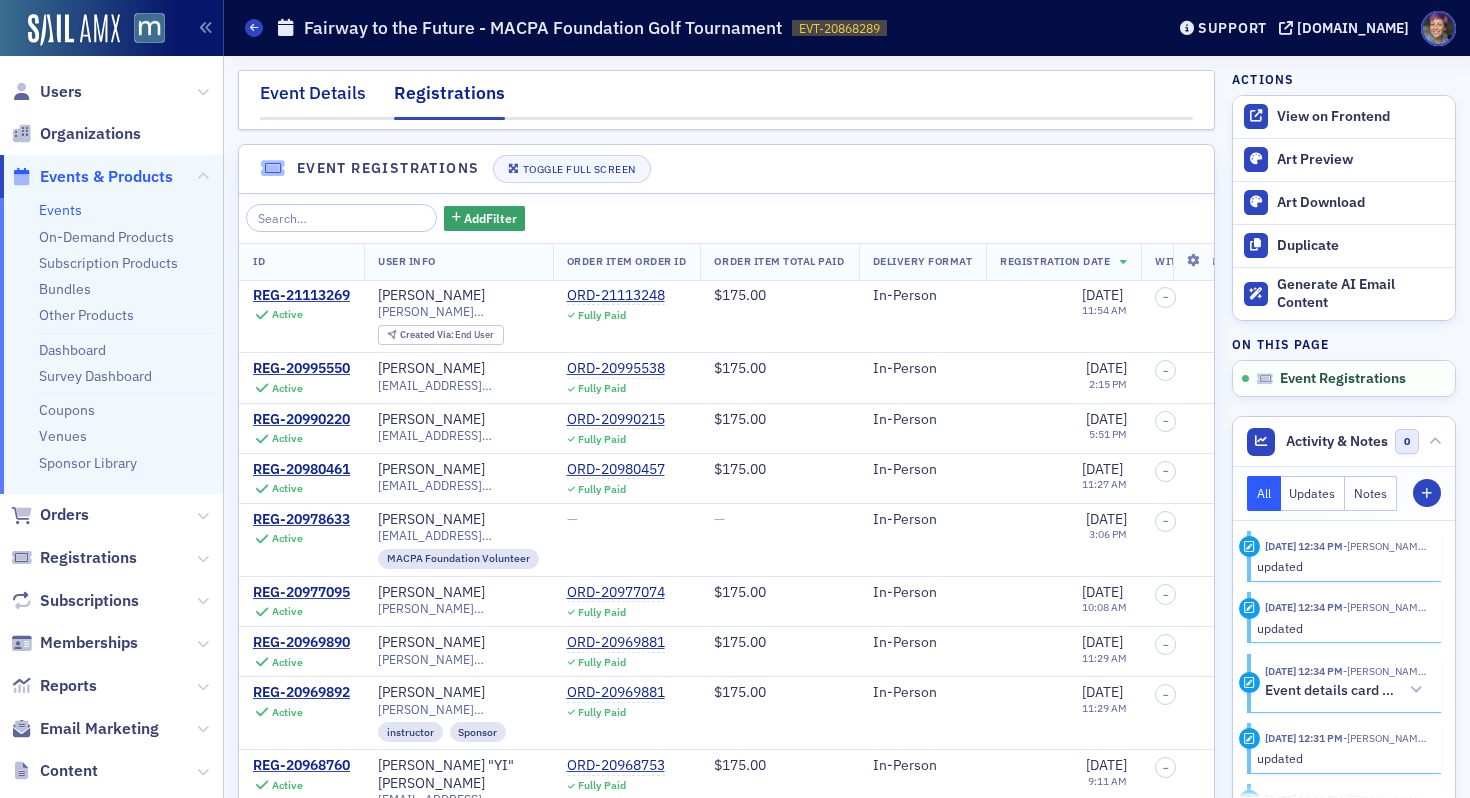 click on "Event Details" 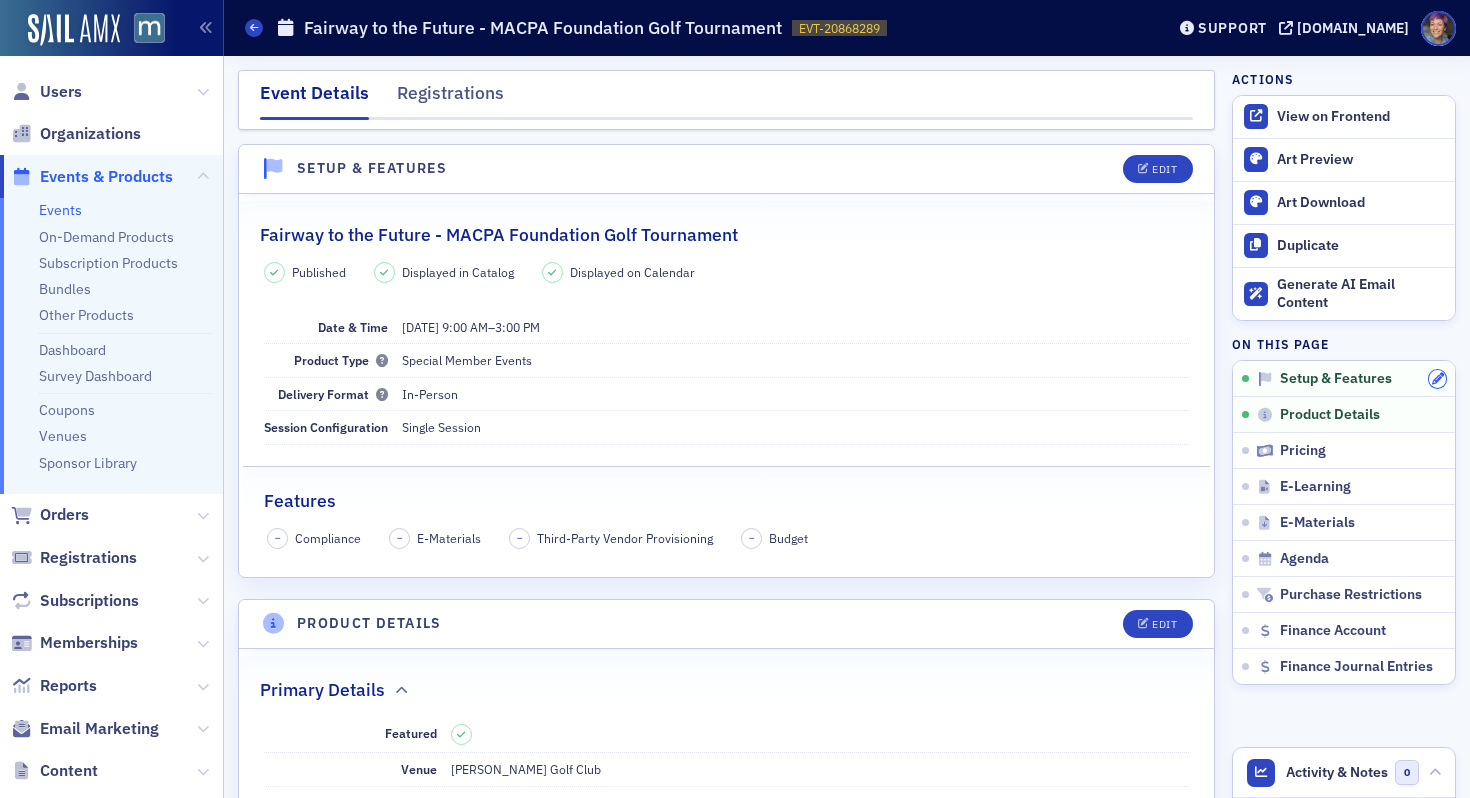 click 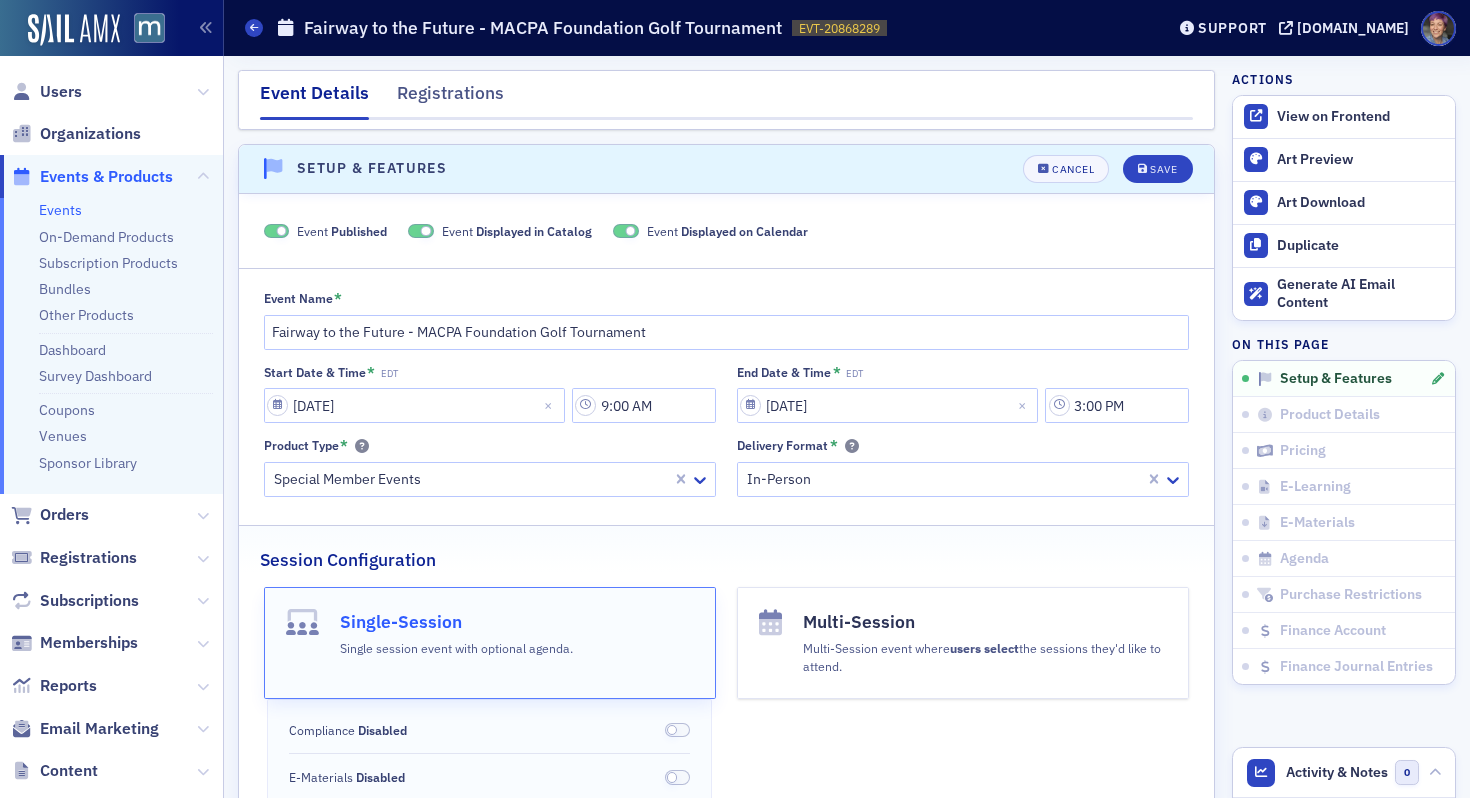 scroll, scrollTop: 28, scrollLeft: 0, axis: vertical 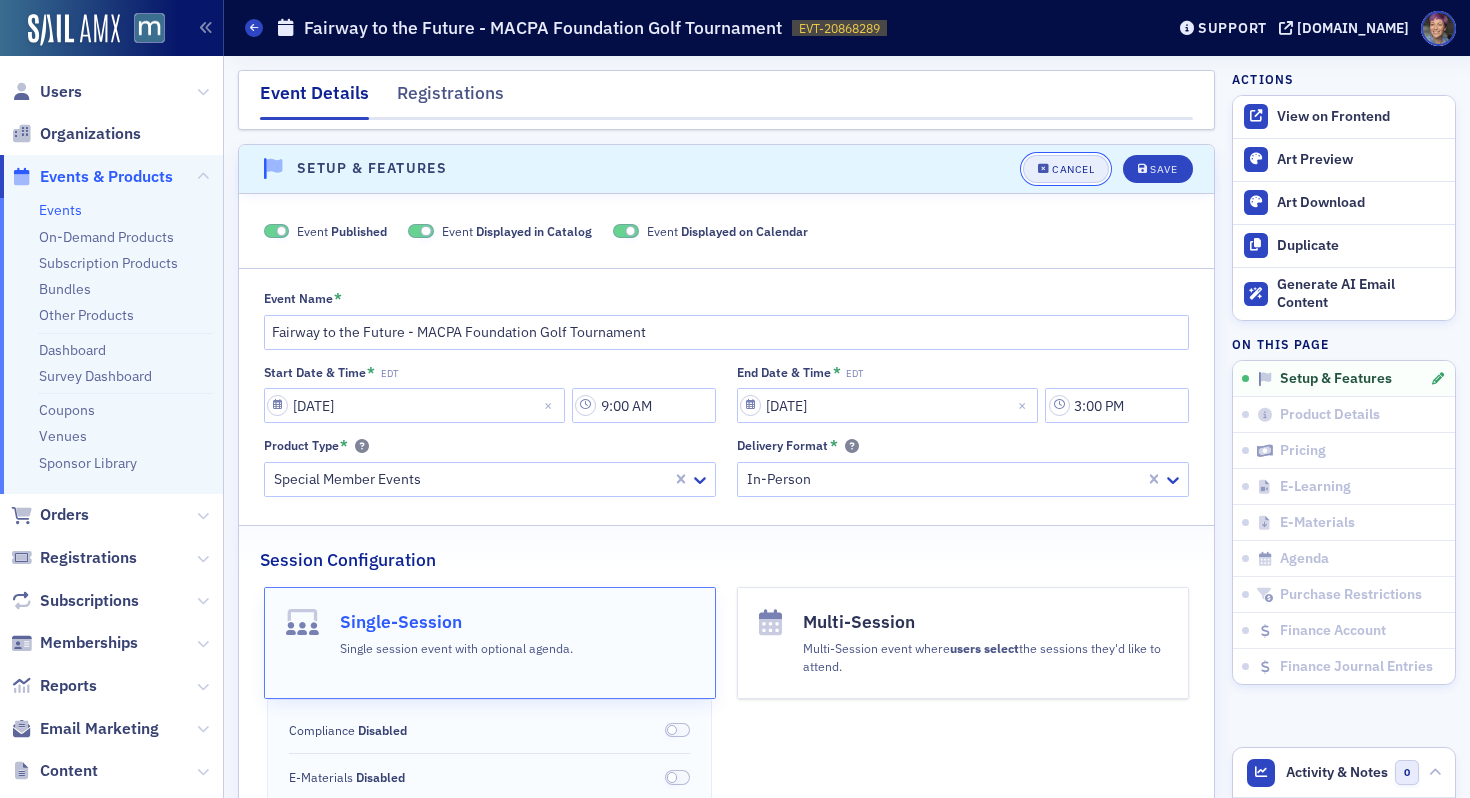 click on "Cancel" 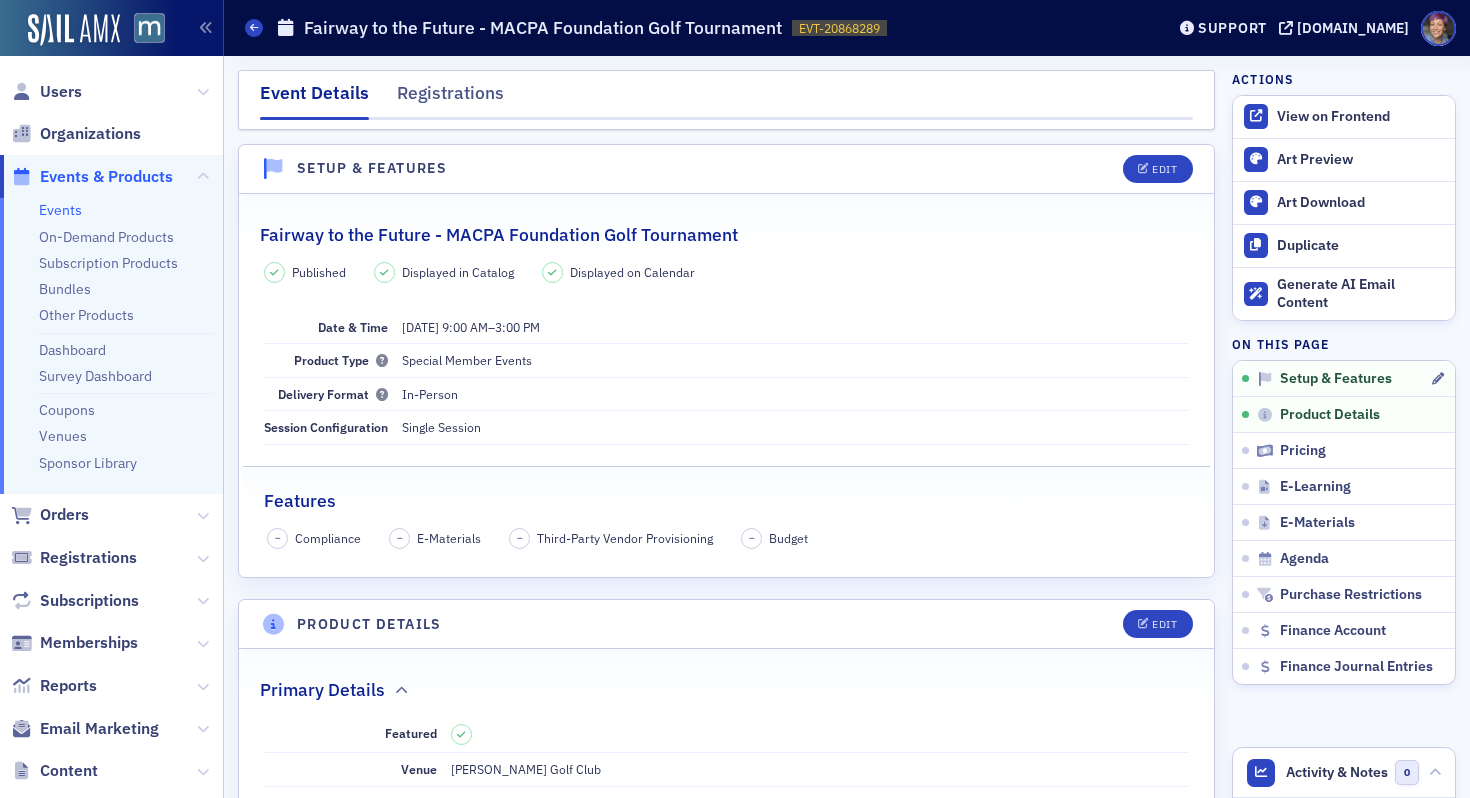 scroll, scrollTop: 28, scrollLeft: 0, axis: vertical 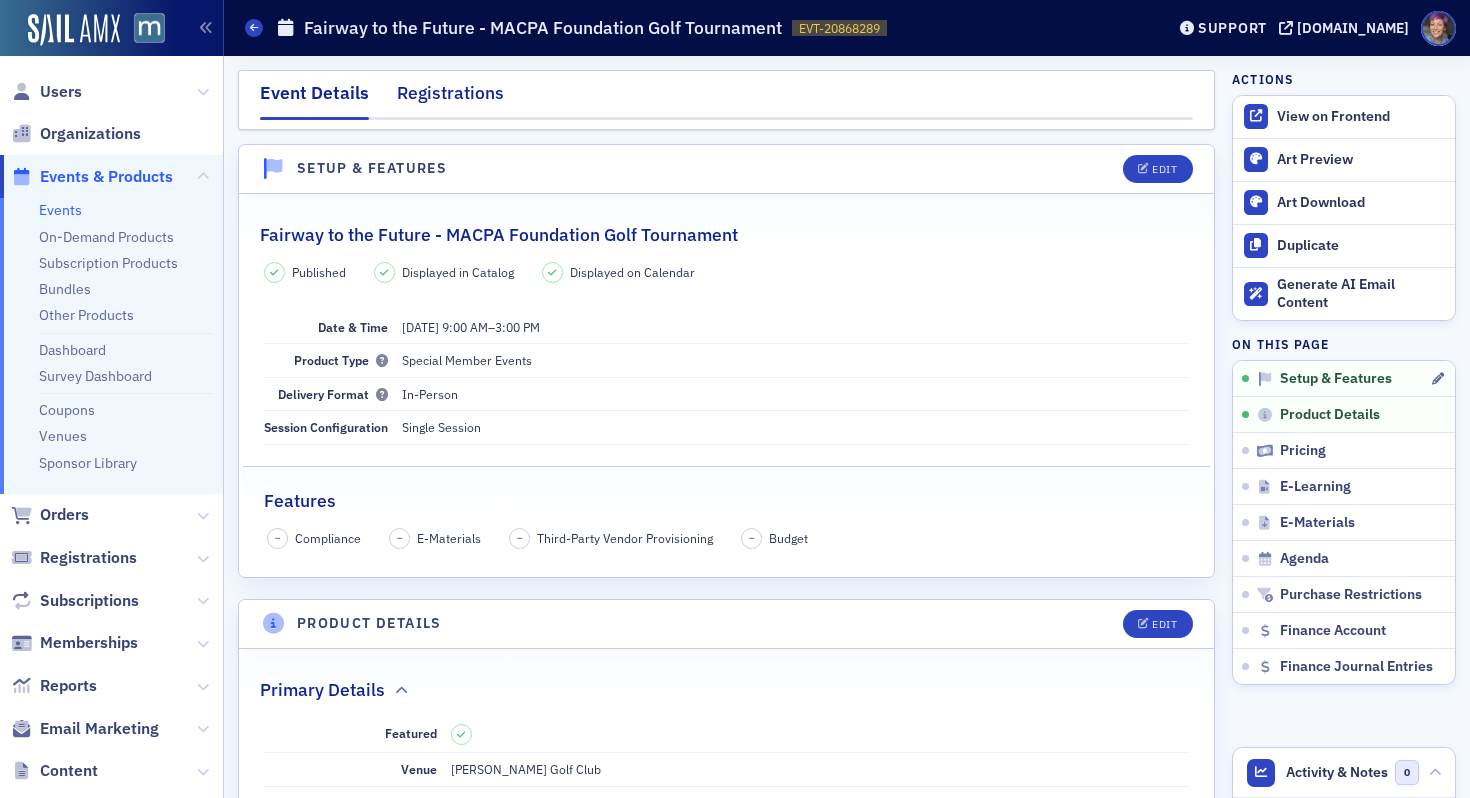 click on "Registrations" 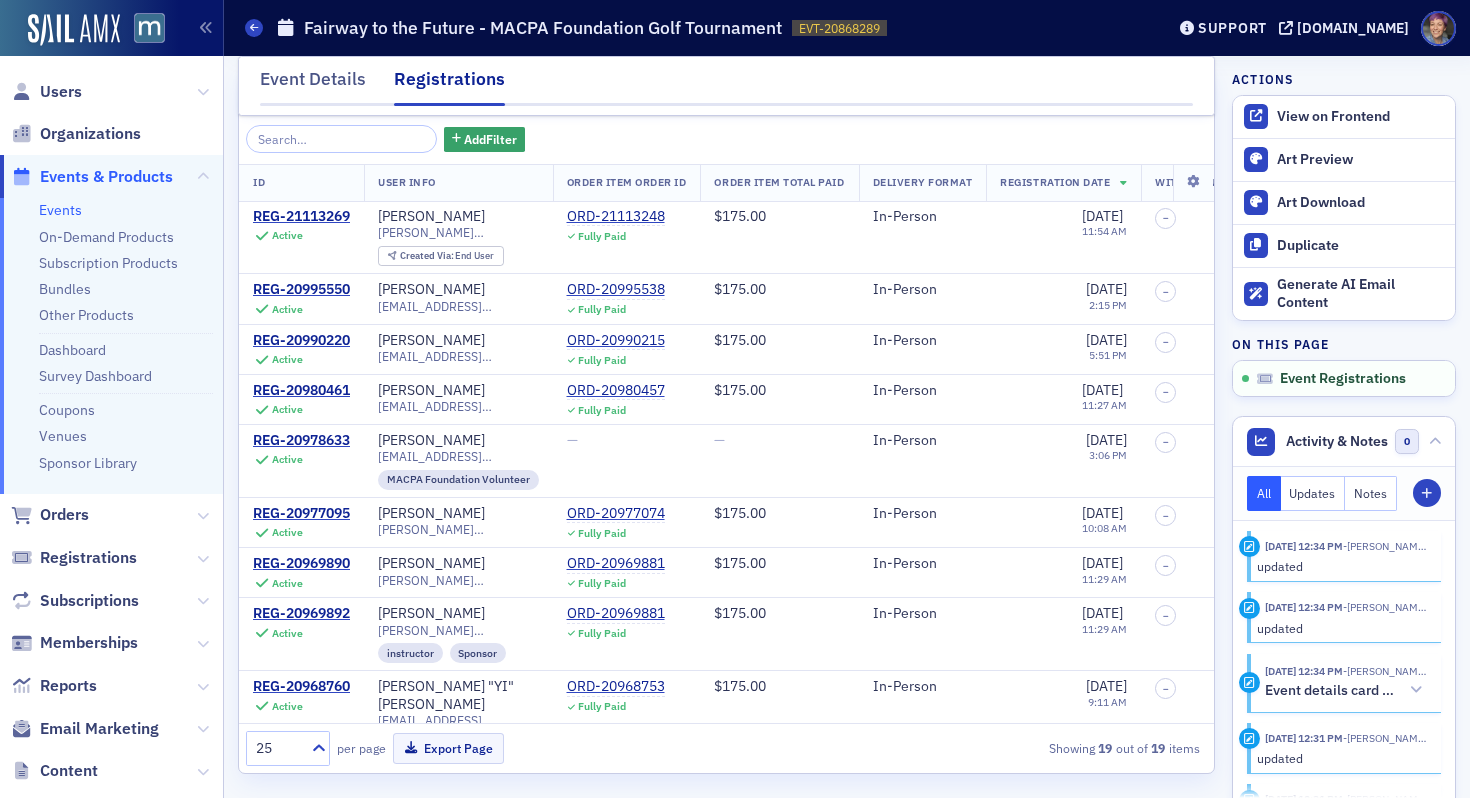 scroll, scrollTop: 0, scrollLeft: 0, axis: both 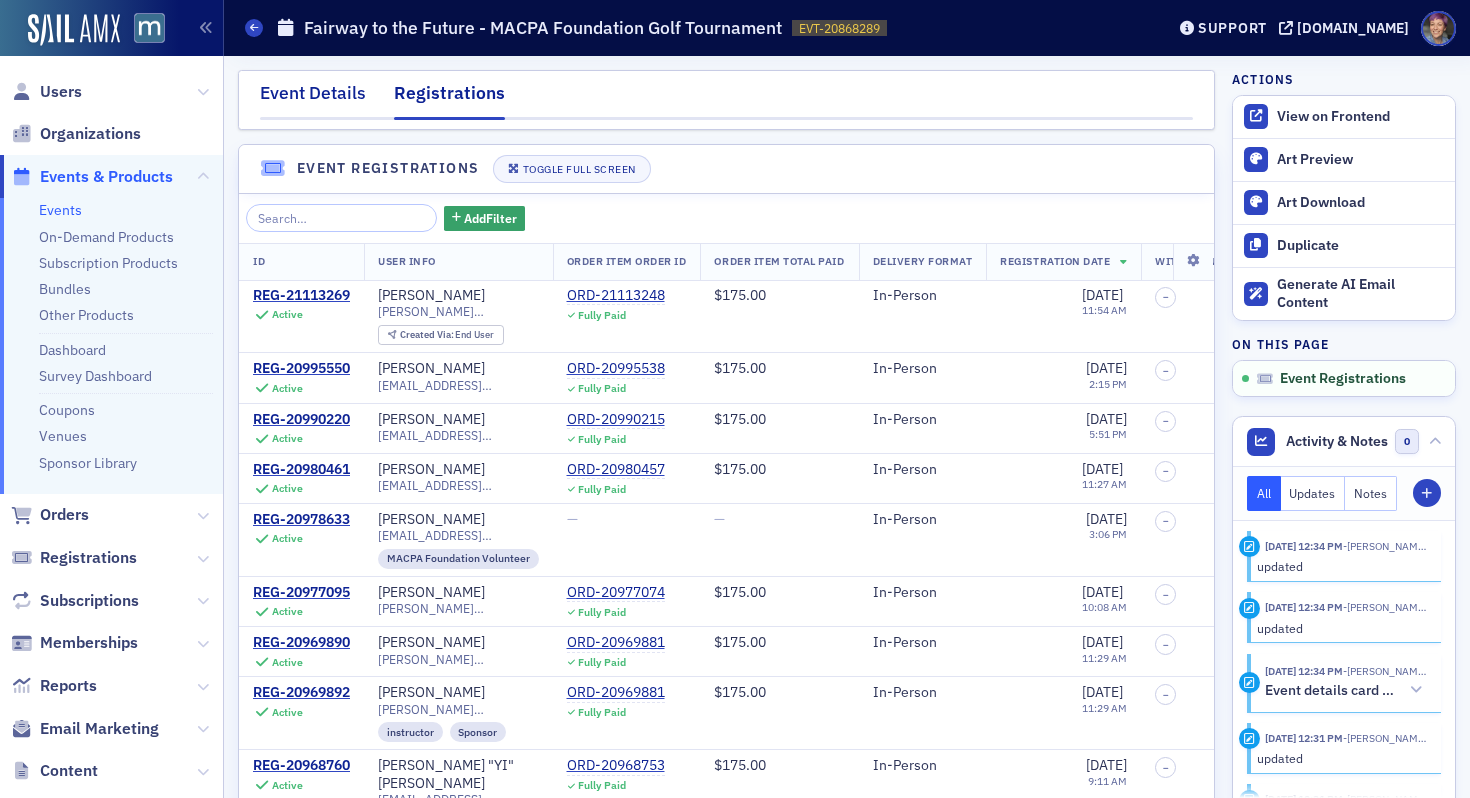 click on "Event Details" 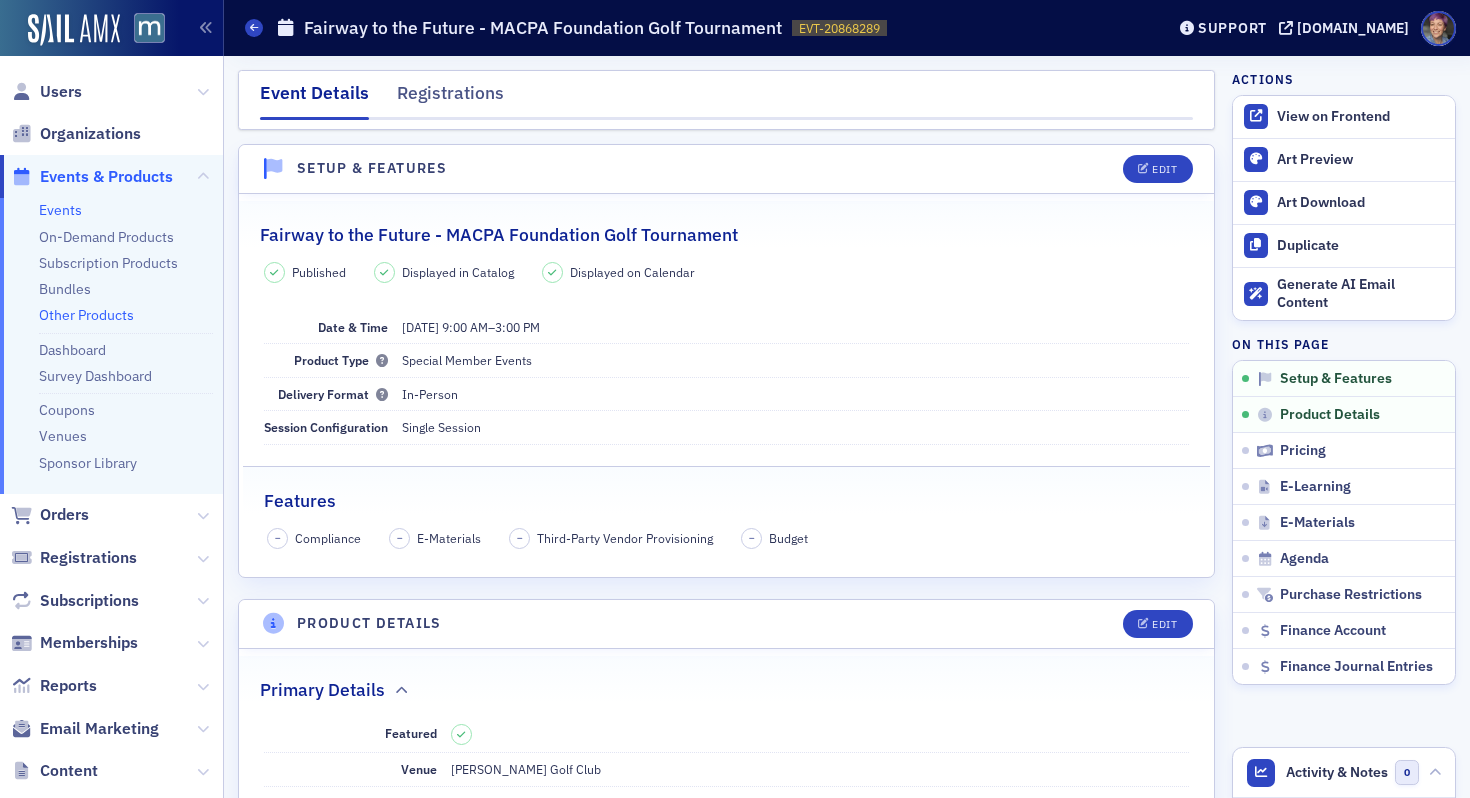 click on "Other Products" 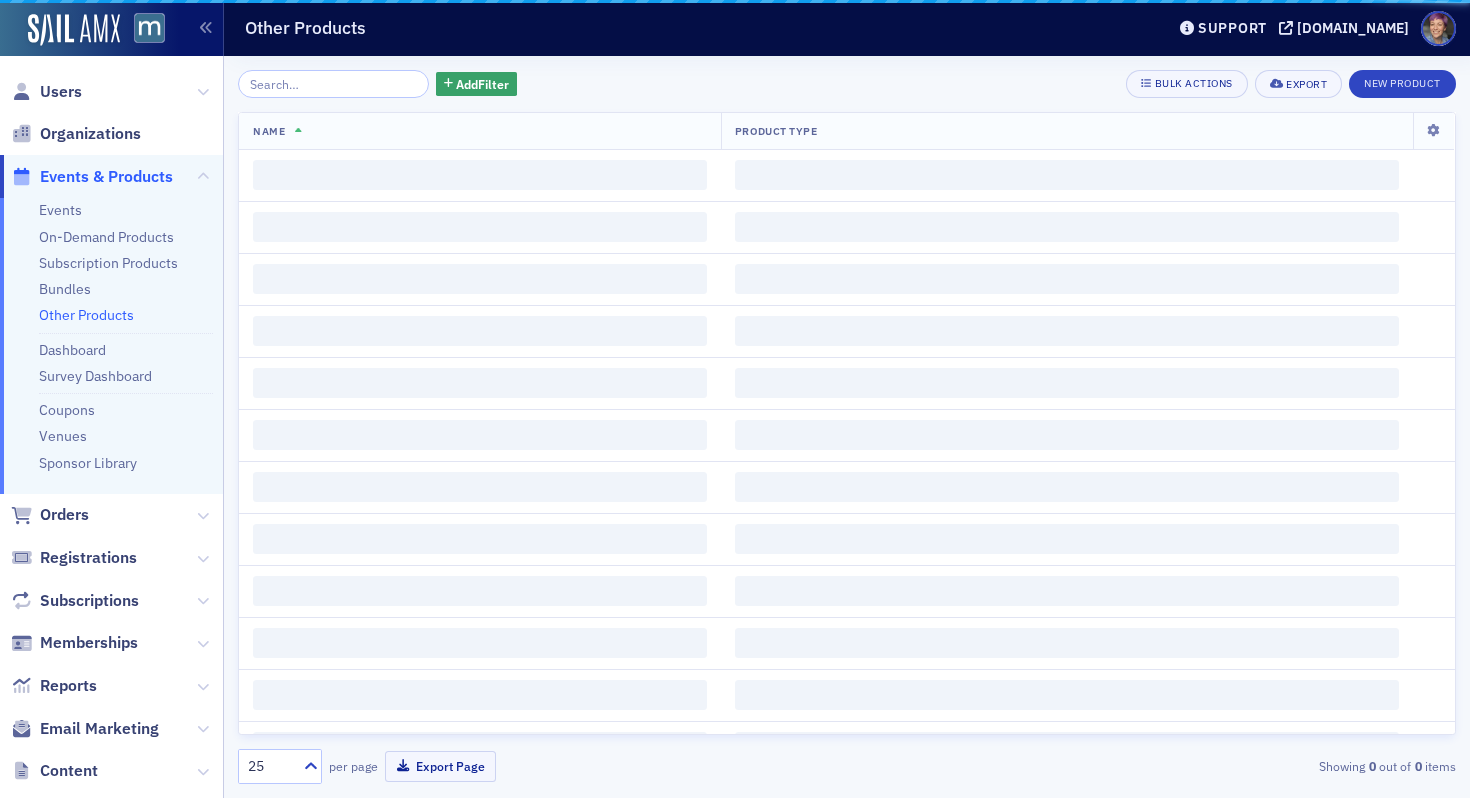 click on "Other Products" 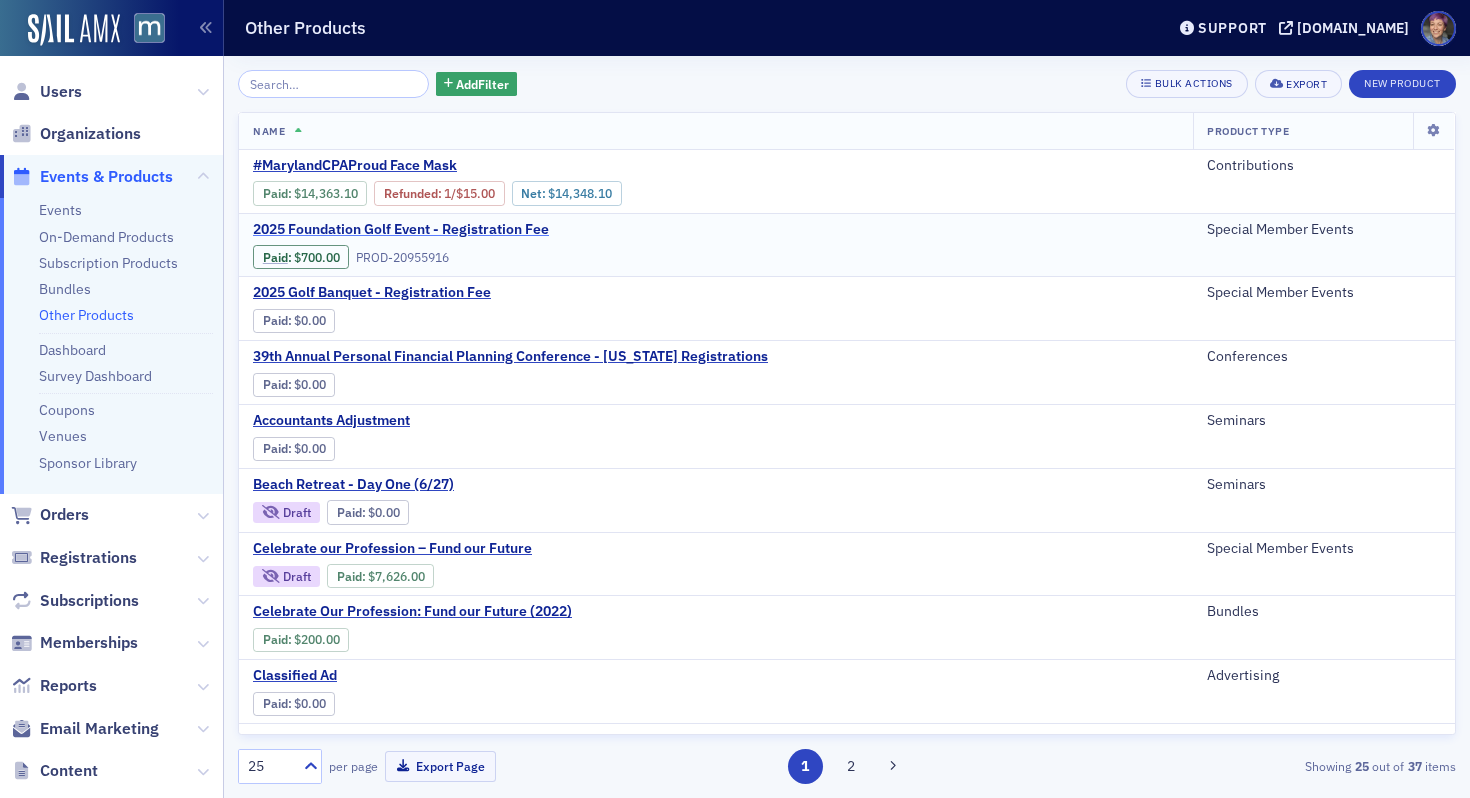 click on "2025 Foundation Golf Event - Registration Fee" 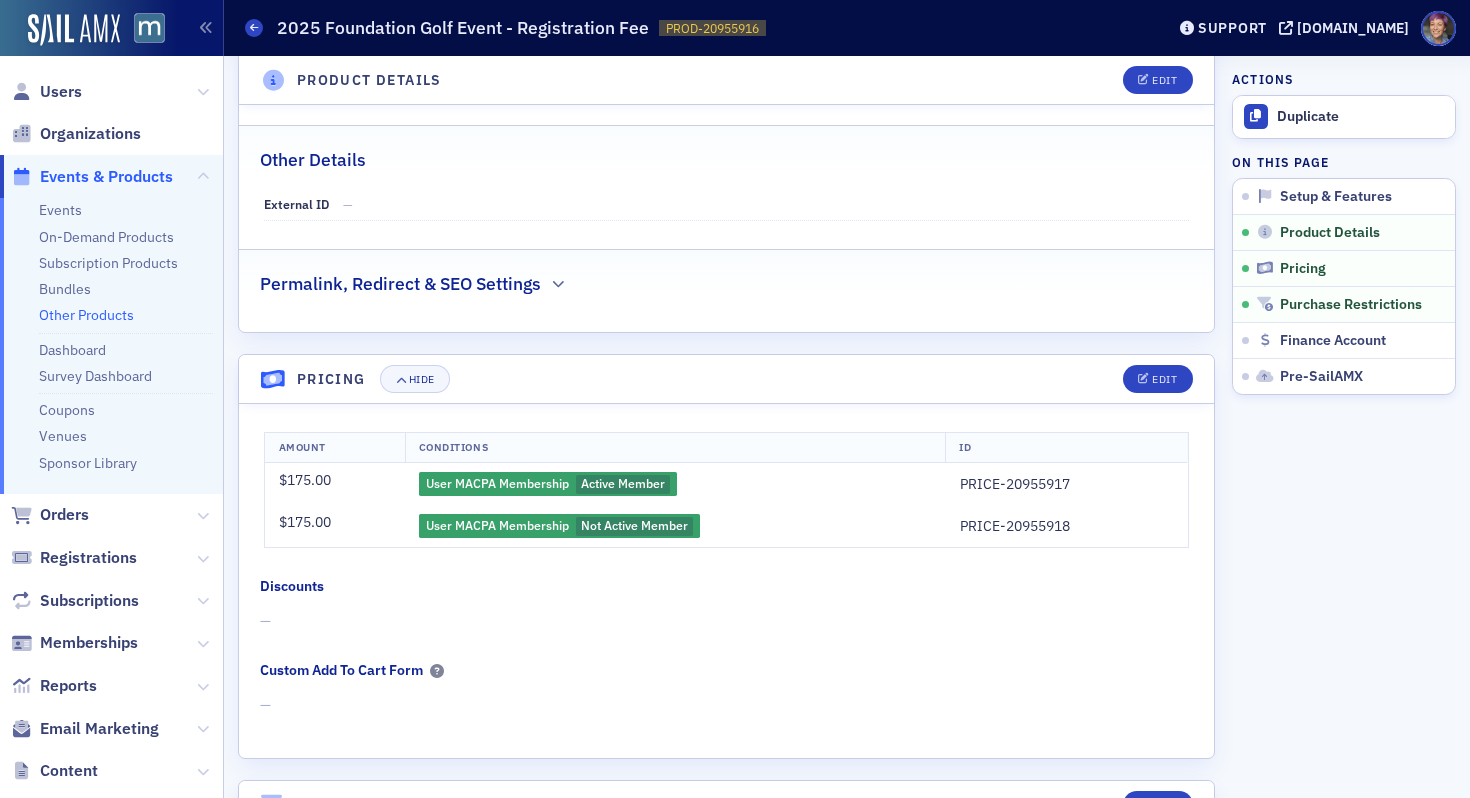 scroll, scrollTop: 0, scrollLeft: 0, axis: both 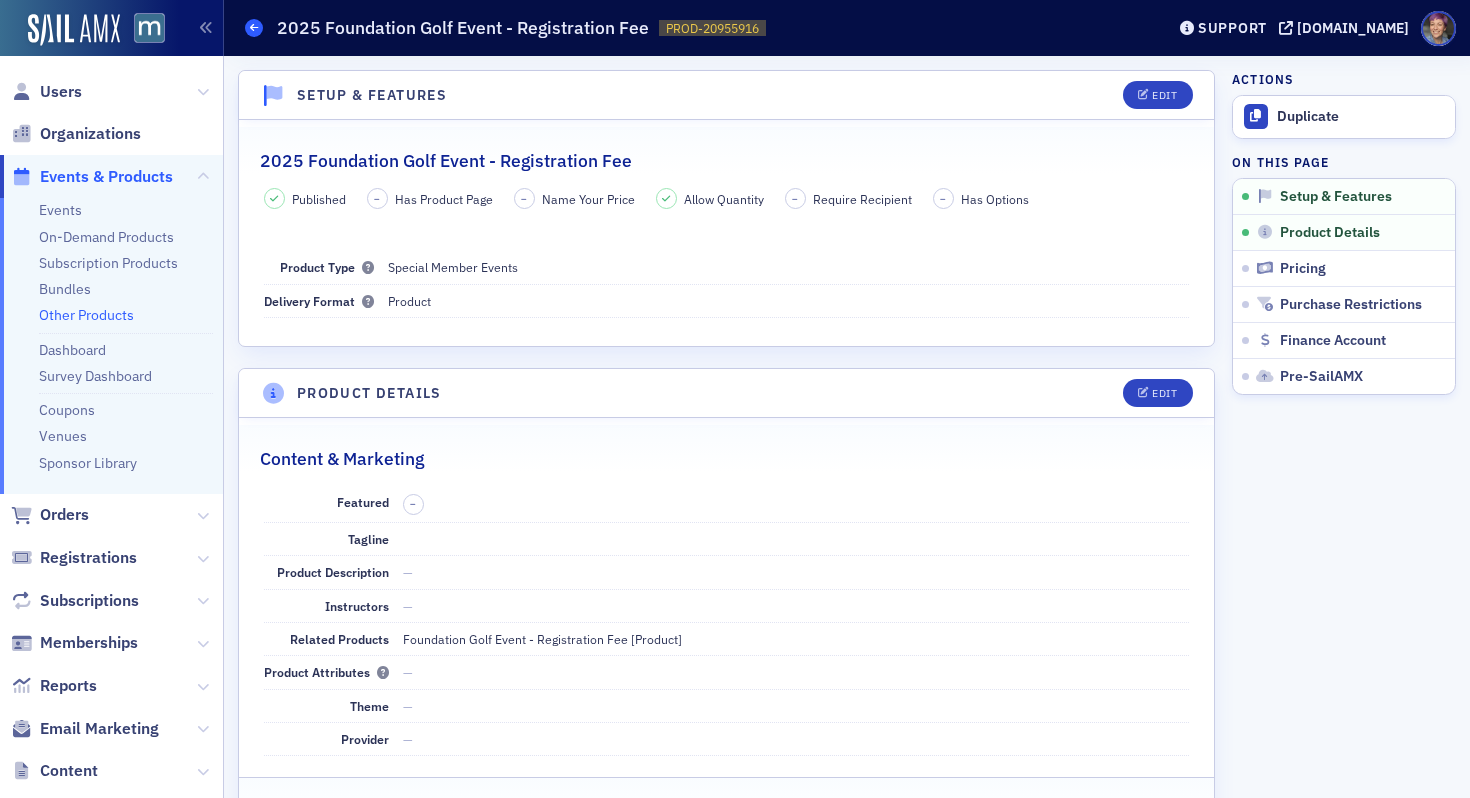 click 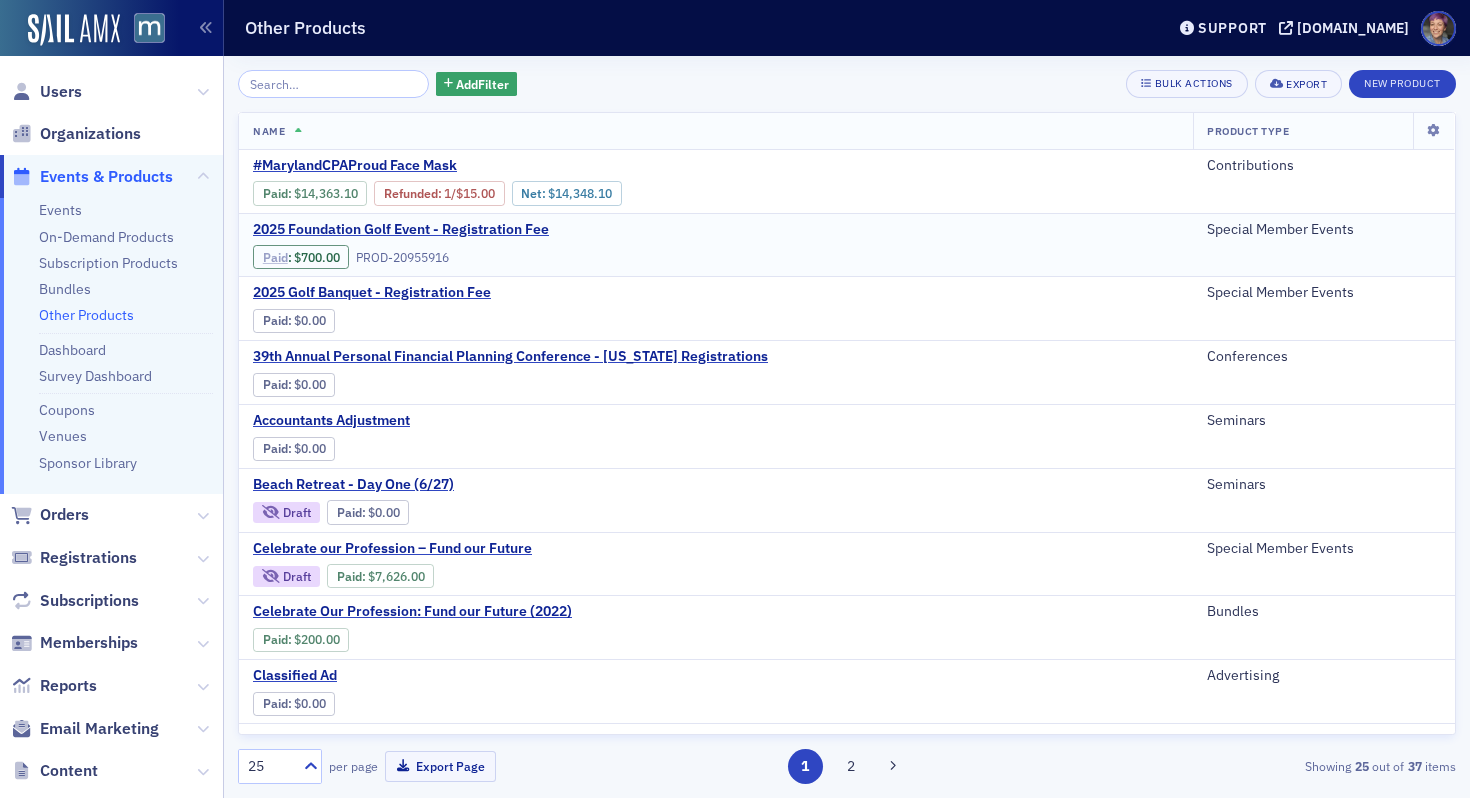 click on "Paid" 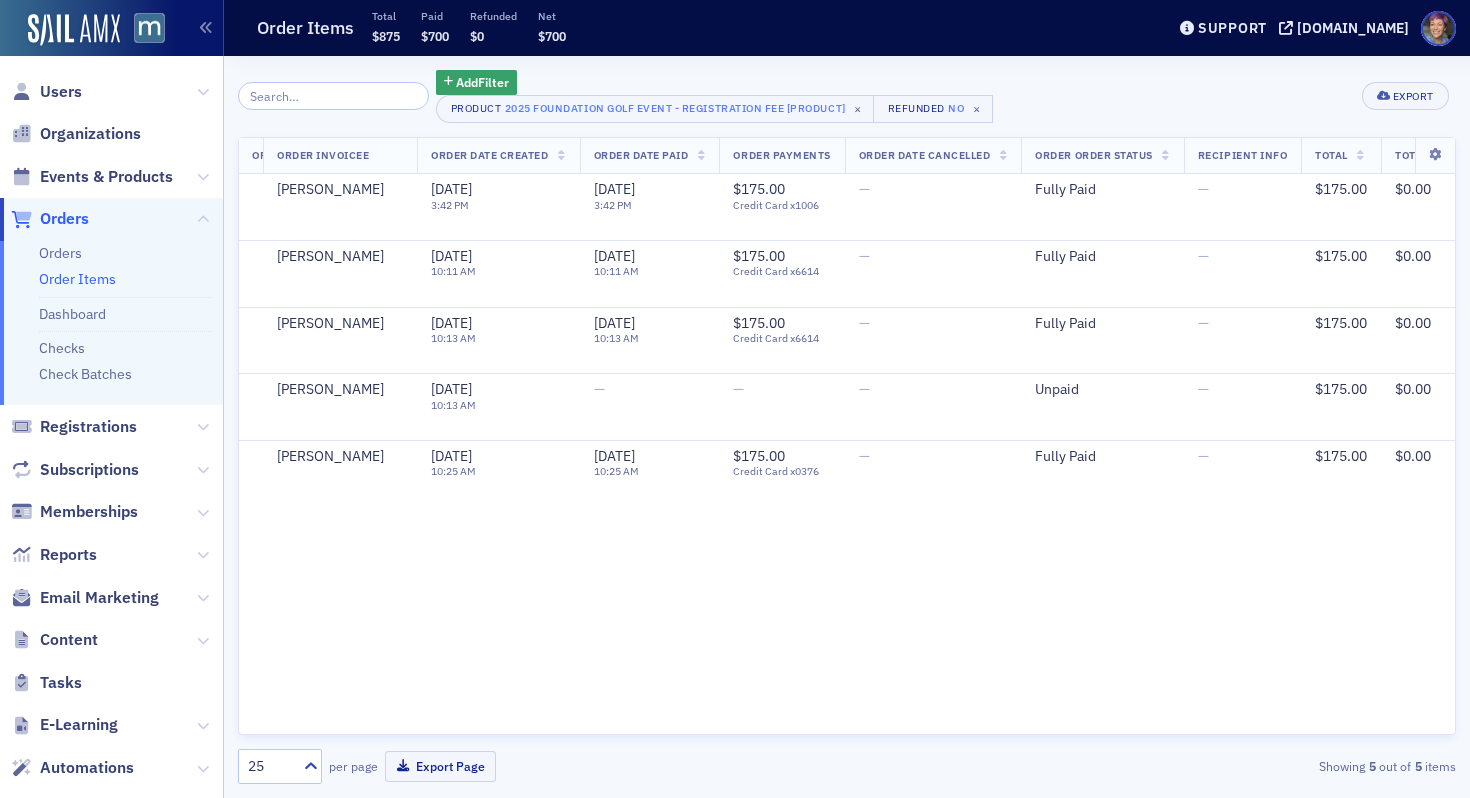 scroll, scrollTop: 0, scrollLeft: 0, axis: both 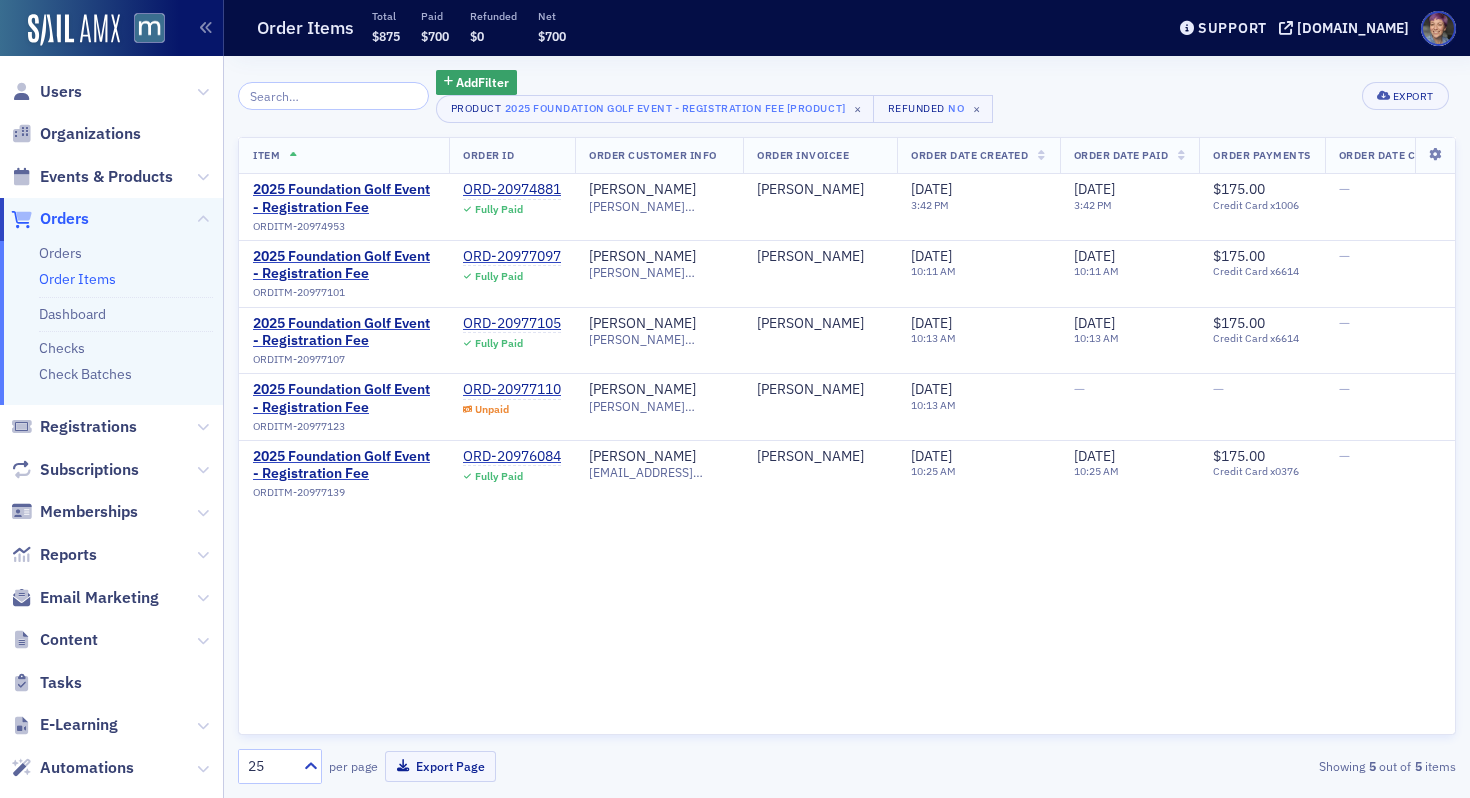 click on "Item   Order ID   Order Customer Info   Order Invoicee   Order Date Created   Order Date Paid   Order Payments   Order Date Cancelled   Order Order Status   Recipient Info   Total   Total Refunded   Total Paid   2025 Foundation Golf Event - Registration Fee ORDITM-20974953 ORD-20974881 Fully Paid [PERSON_NAME] [PERSON_NAME][EMAIL_ADDRESS][PERSON_NAME][PERSON_NAME][DOMAIN_NAME] [PERSON_NAME] [DATE] 3:42 PM [DATE] 3:42 PM $175.00 Credit Card    x1006 — Fully Paid — $175.00 $0.00 $175.00 2025 Foundation Golf Event - Registration Fee ORDITM-20977101 ORD-20977097 Fully Paid Shawn Utz [EMAIL_ADDRESS][DOMAIN_NAME] [PERSON_NAME] [DATE] 10:11 AM [DATE] 10:11 AM $175.00 Credit Card    x6614 — Fully Paid — $175.00 $0.00 $175.00 2025 Foundation Golf Event - Registration Fee ORDITM-20977107 ORD-20977105 Fully Paid Shawn Utz [EMAIL_ADDRESS][DOMAIN_NAME] [PERSON_NAME] [DATE] 10:13 AM [DATE] 10:13 AM $175.00 Credit Card    x6614 — Fully Paid — $175.00 $0.00 $175.00 2025 Foundation Golf Event - Registration Fee ORDITM-20977123 ORD-20977110 Unpaid [PERSON_NAME] [PERSON_NAME] —" 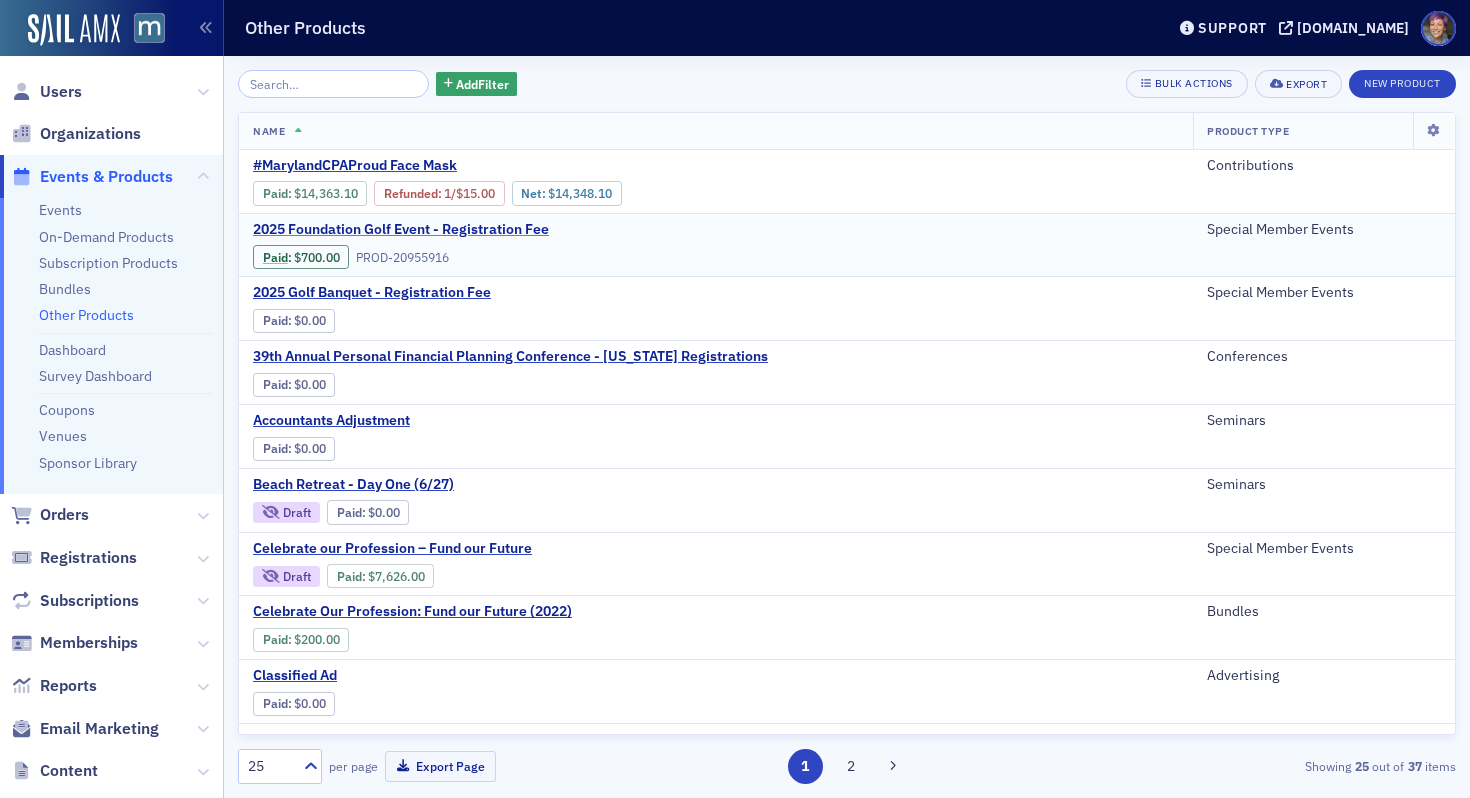 click on "2025 Foundation Golf Event - Registration Fee" 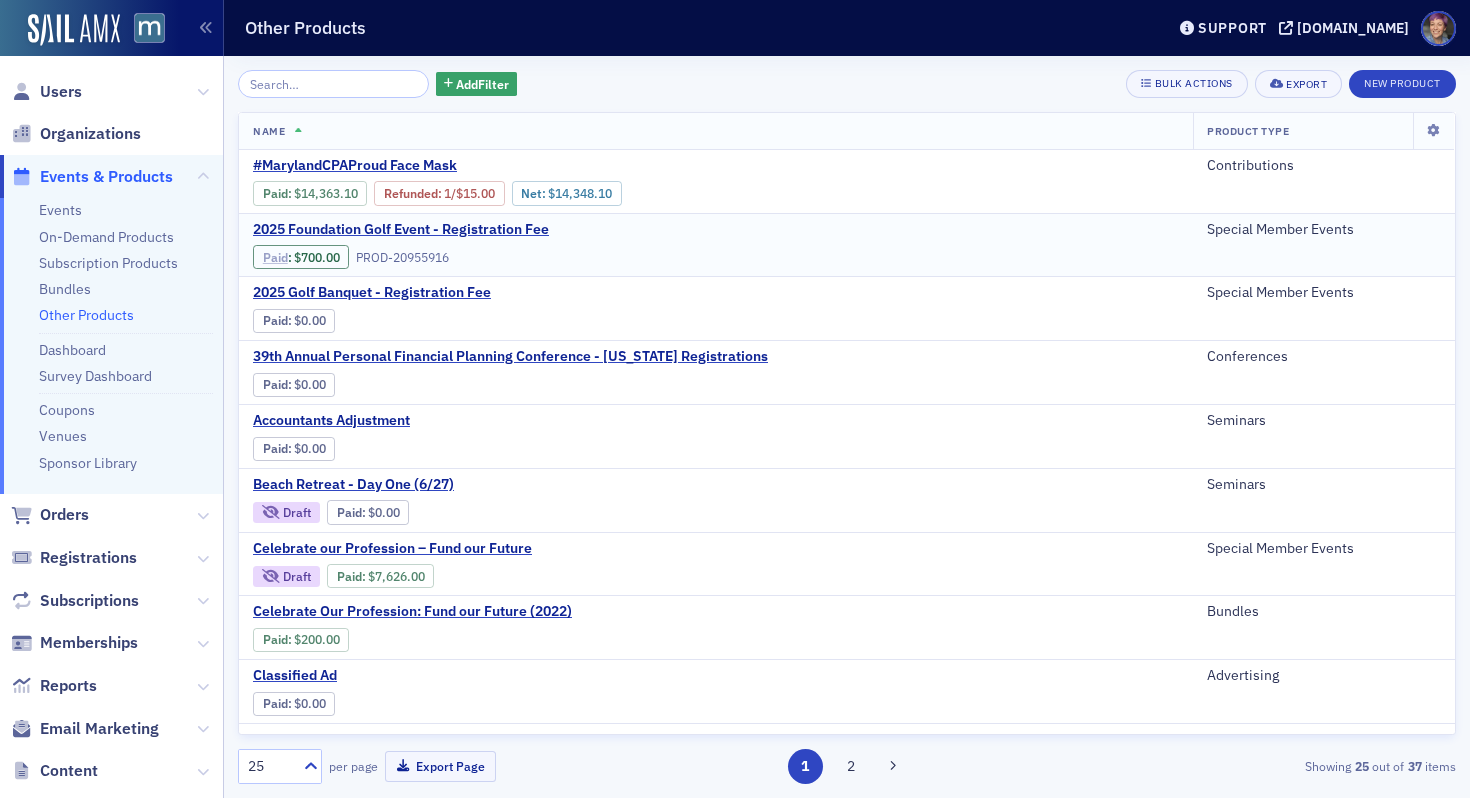click on "Paid" 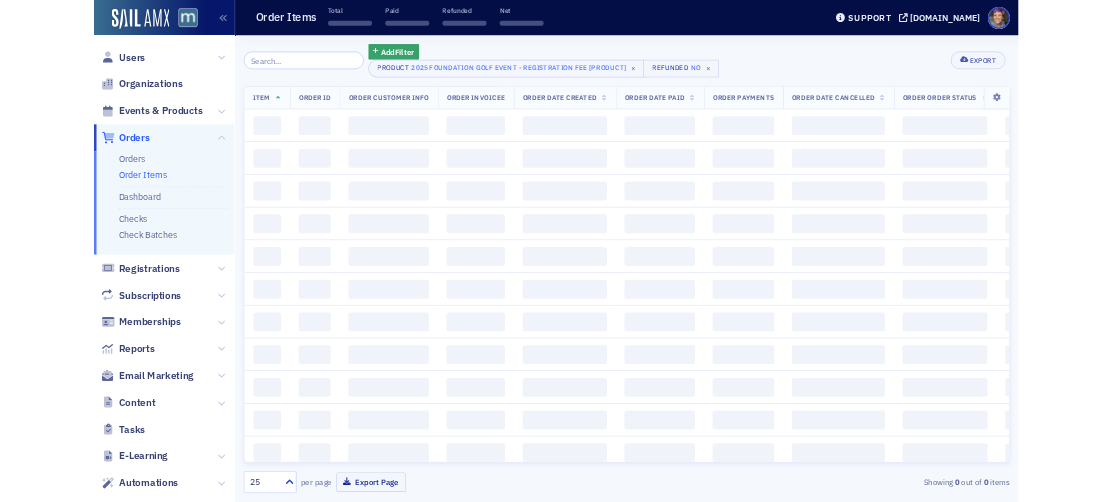 scroll, scrollTop: 0, scrollLeft: 0, axis: both 